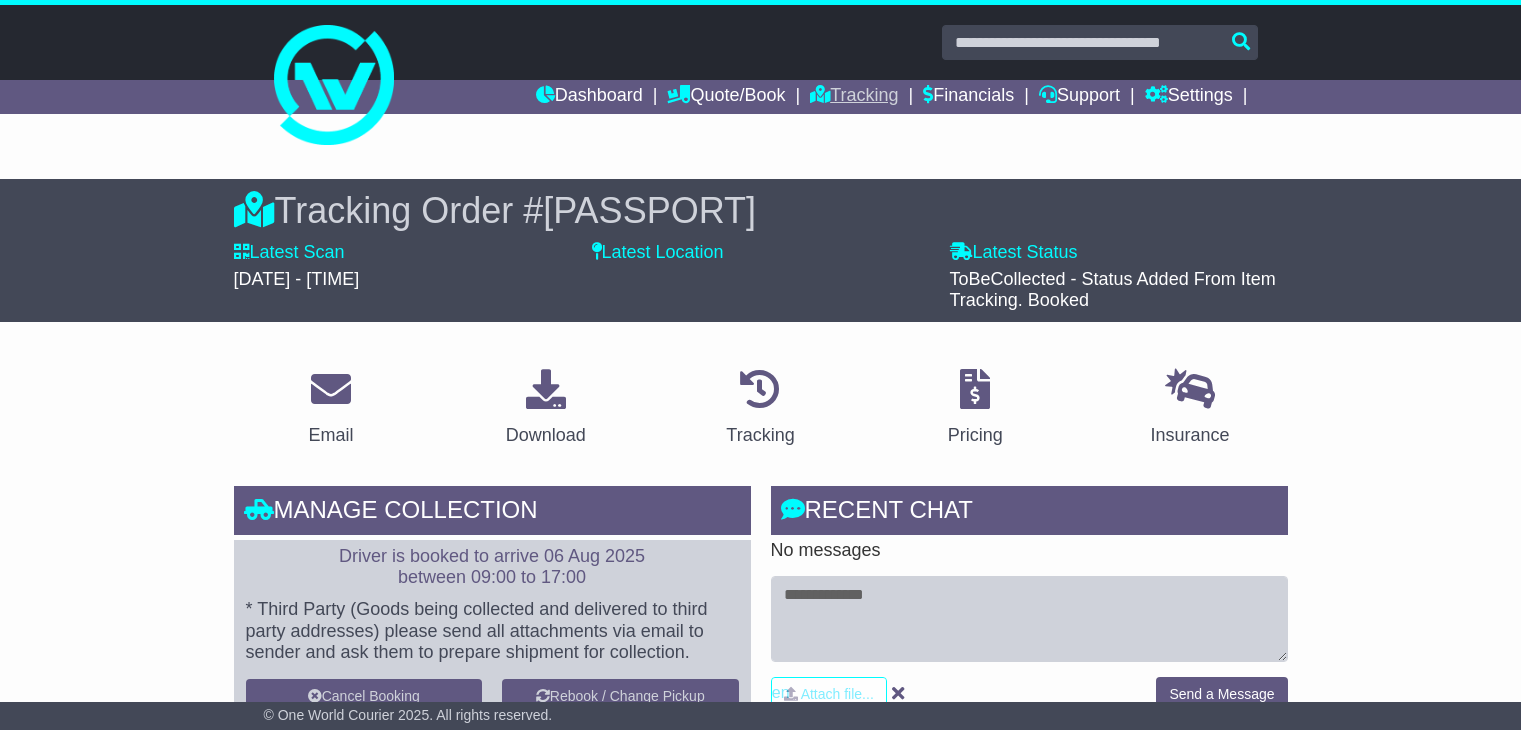 scroll, scrollTop: 0, scrollLeft: 0, axis: both 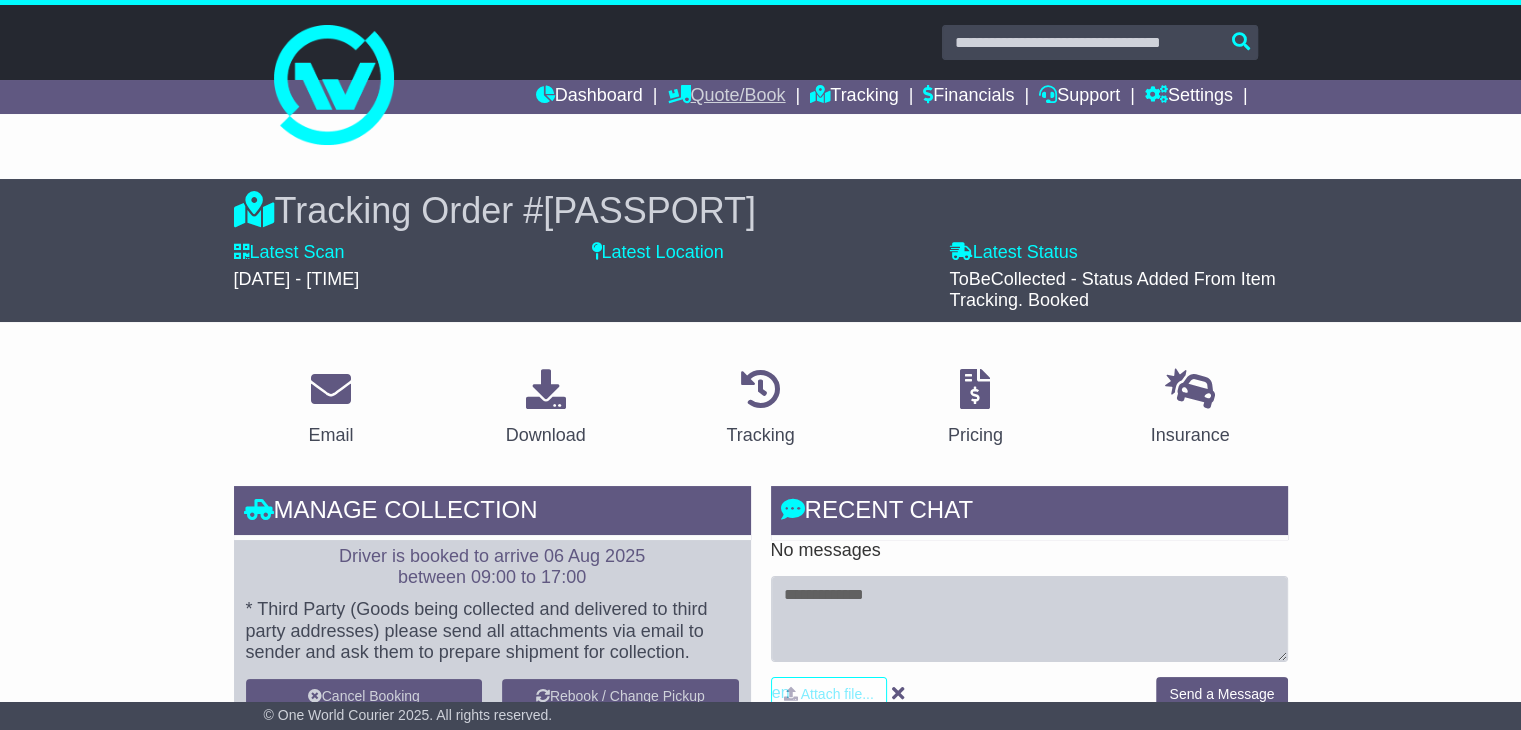 click on "Quote/Book" at bounding box center [726, 97] 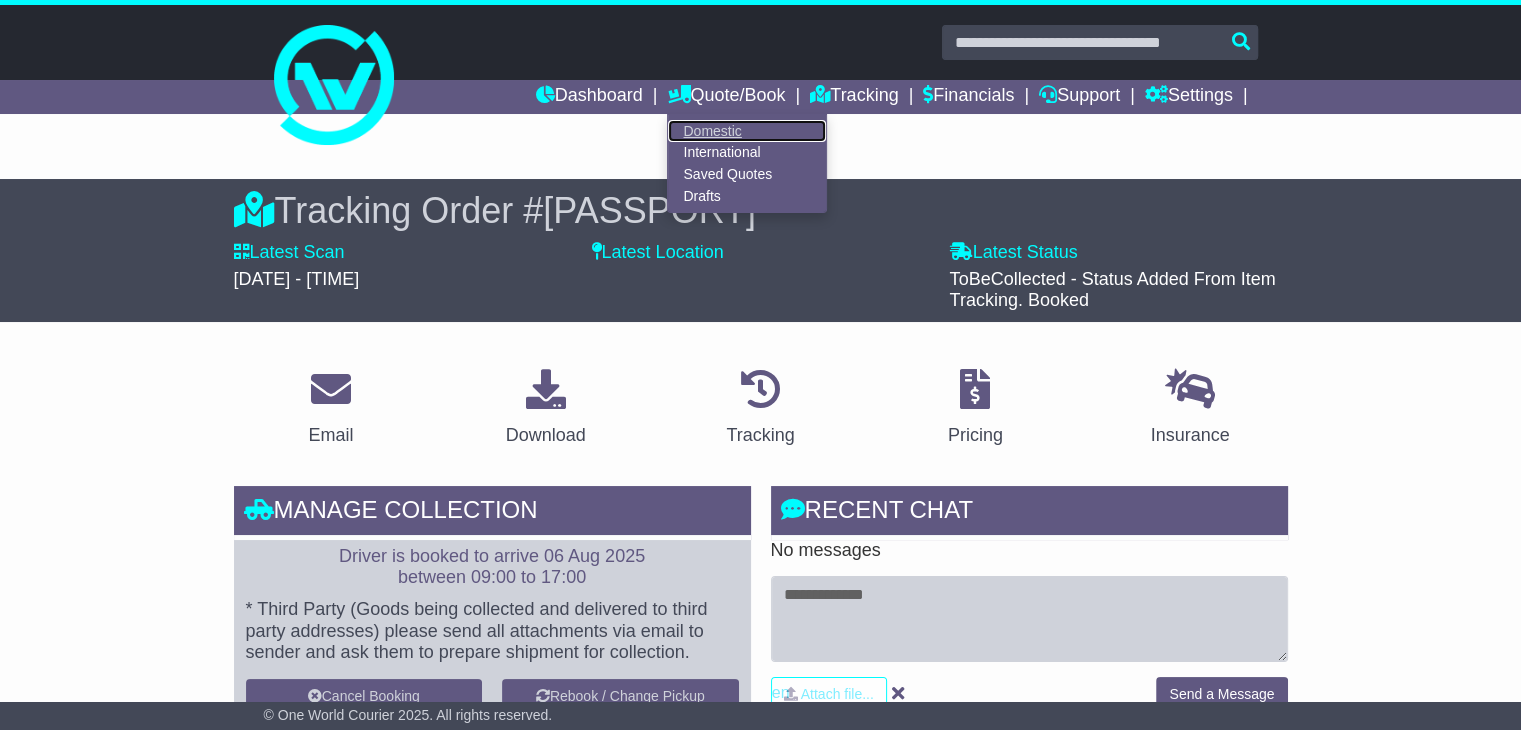 click on "Domestic" at bounding box center (747, 131) 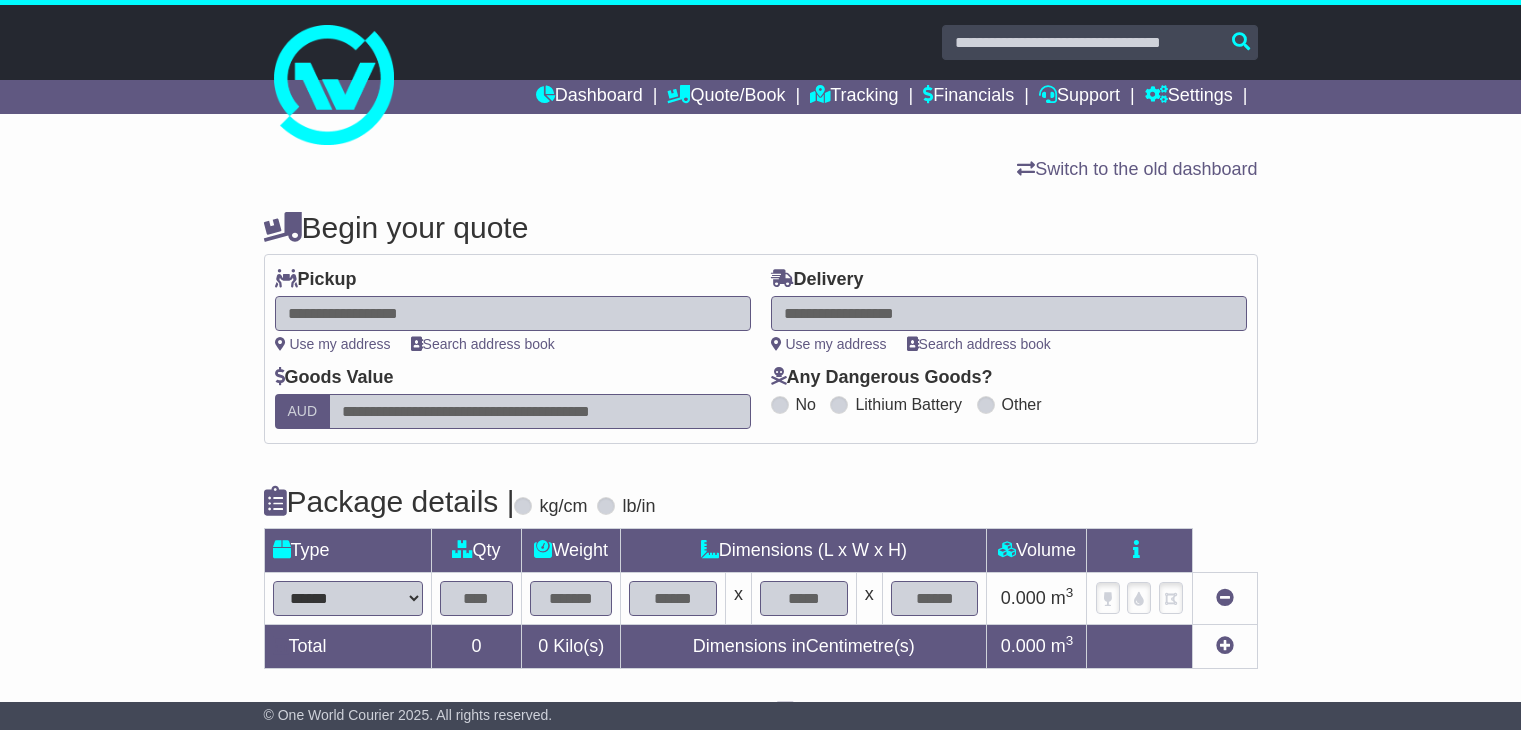 scroll, scrollTop: 0, scrollLeft: 0, axis: both 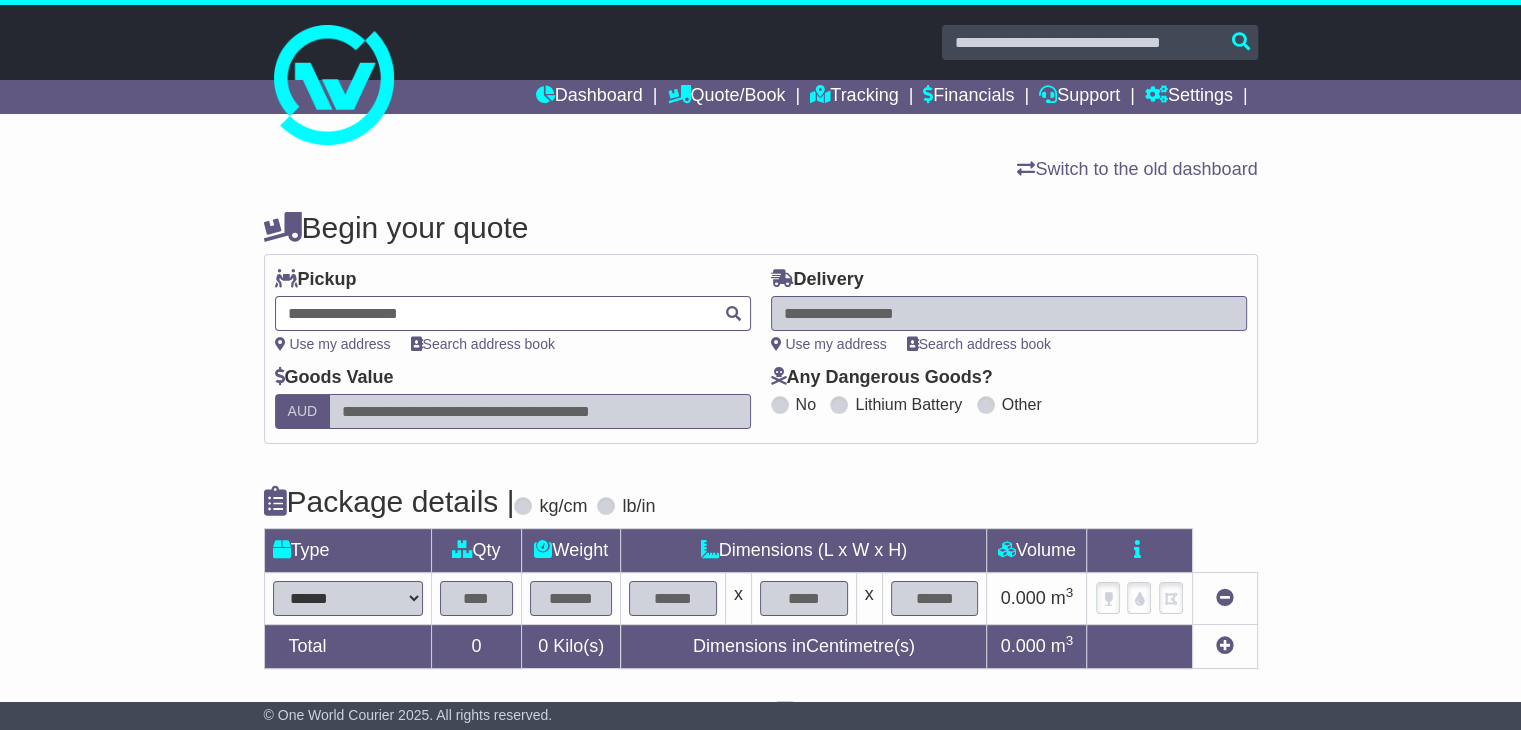 click at bounding box center (513, 313) 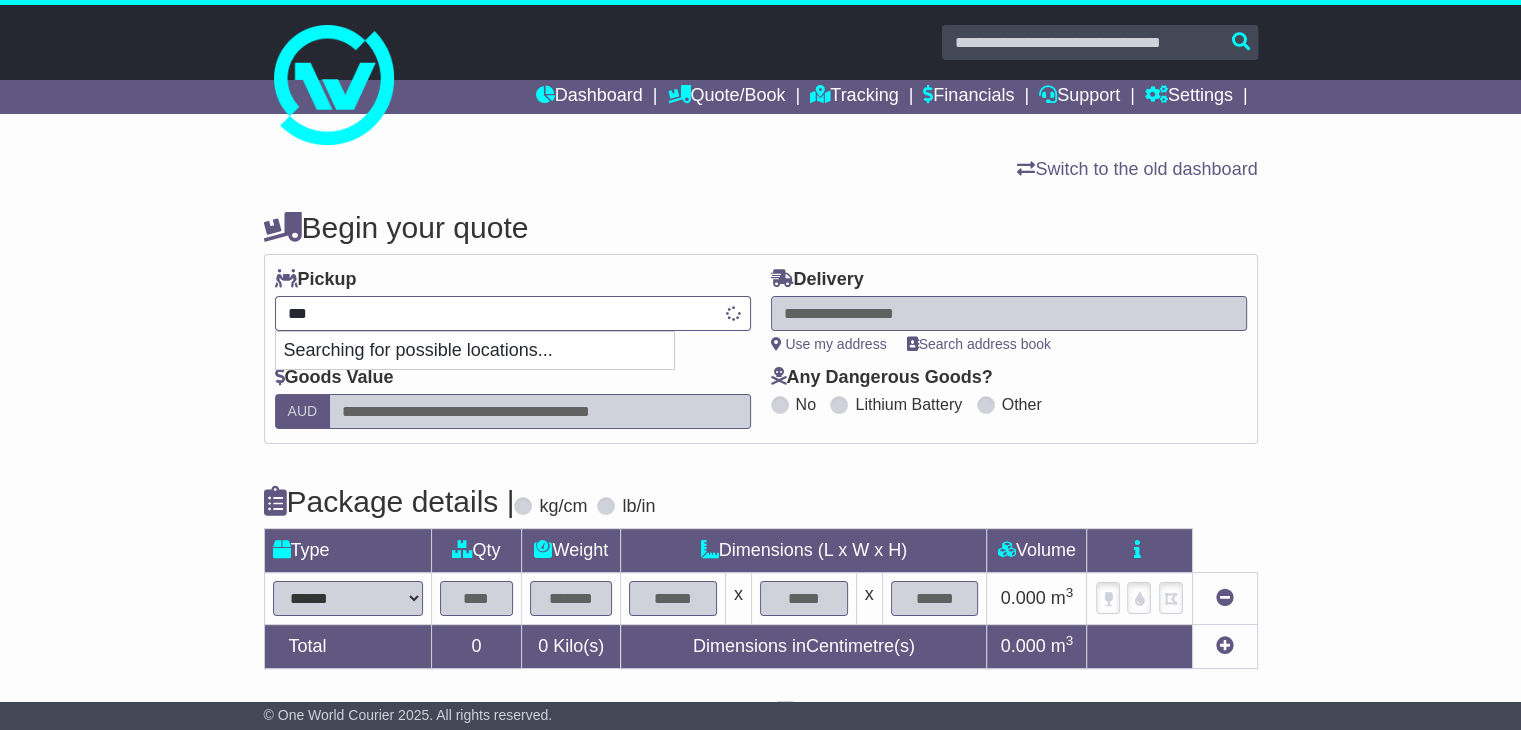 type on "****" 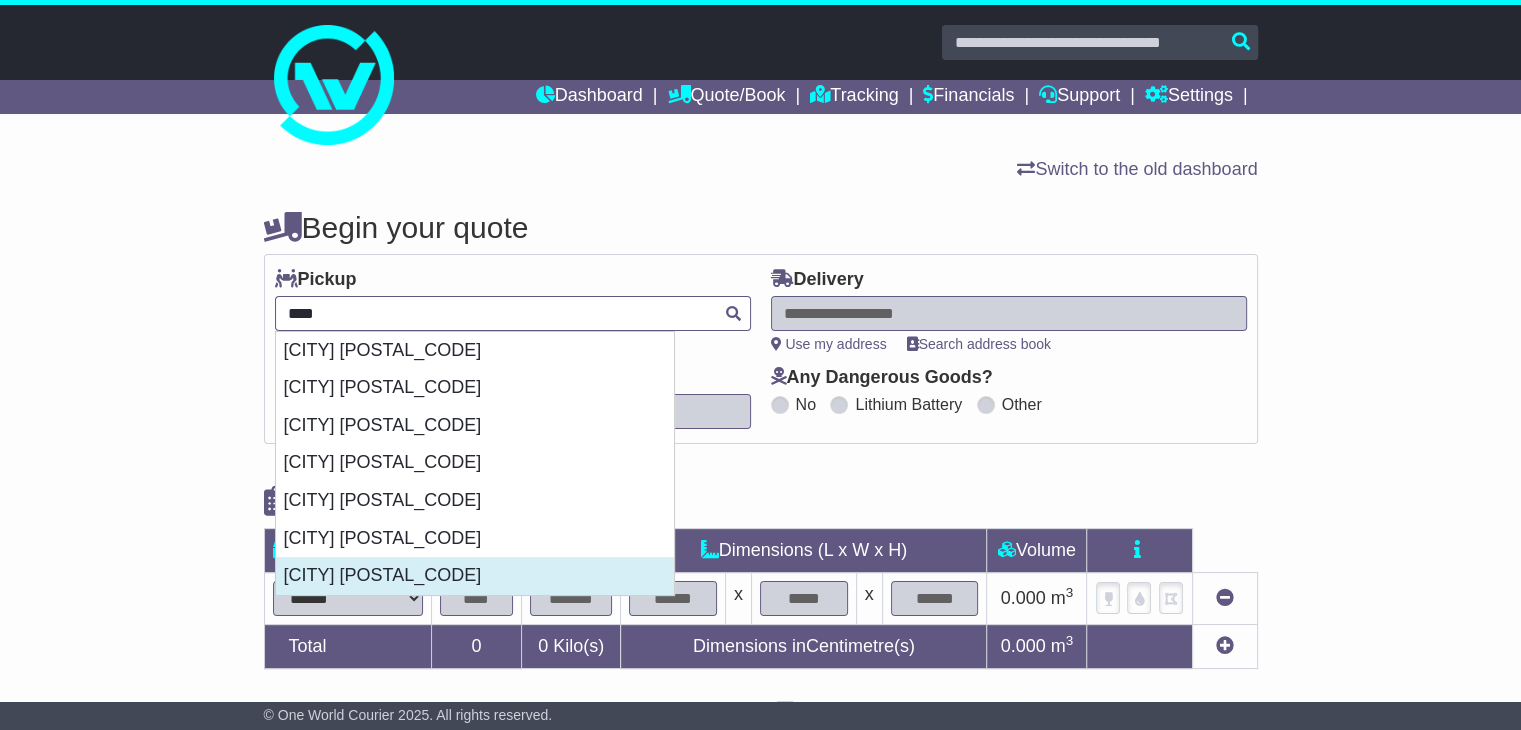 click on "[CITY] [POSTAL_CODE]" at bounding box center (475, 576) 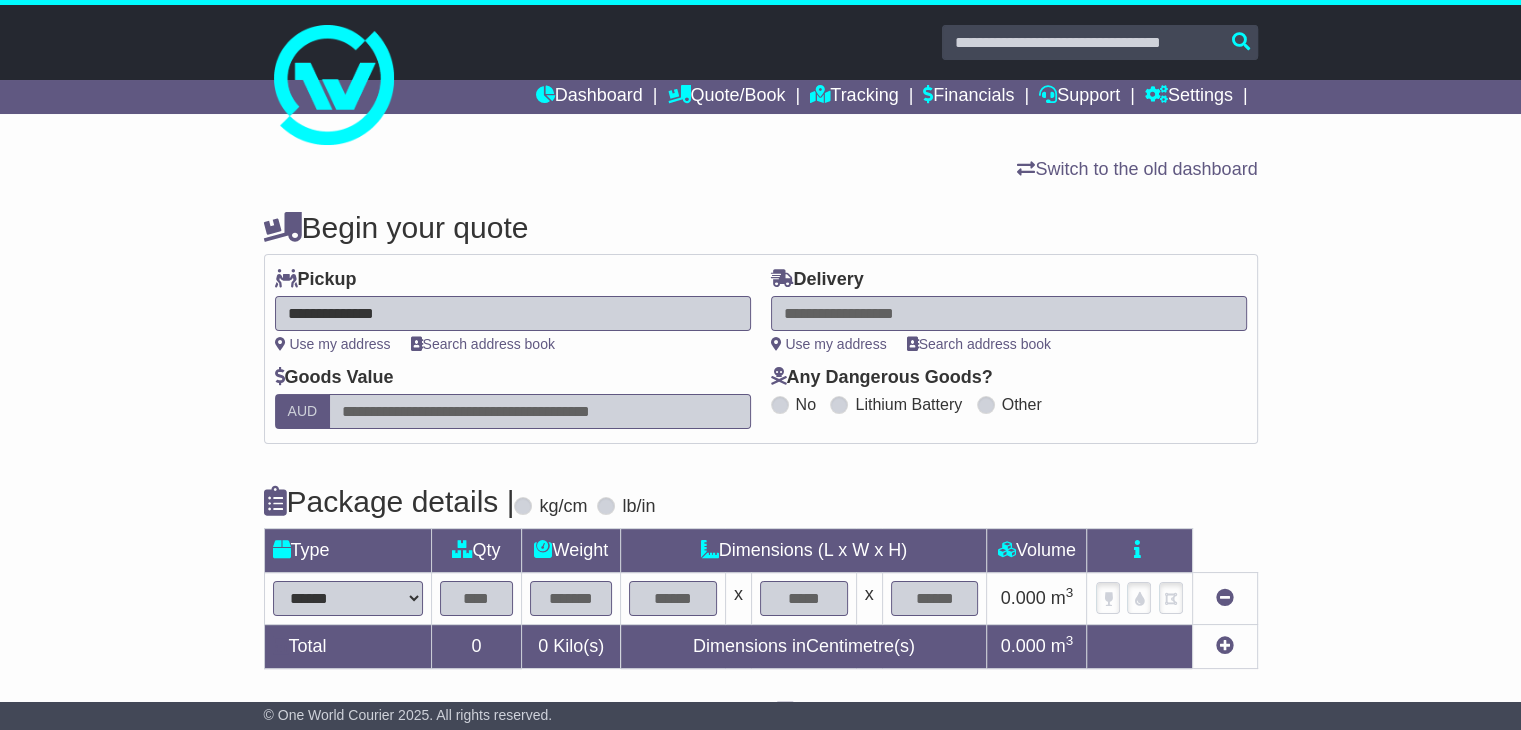 type on "**********" 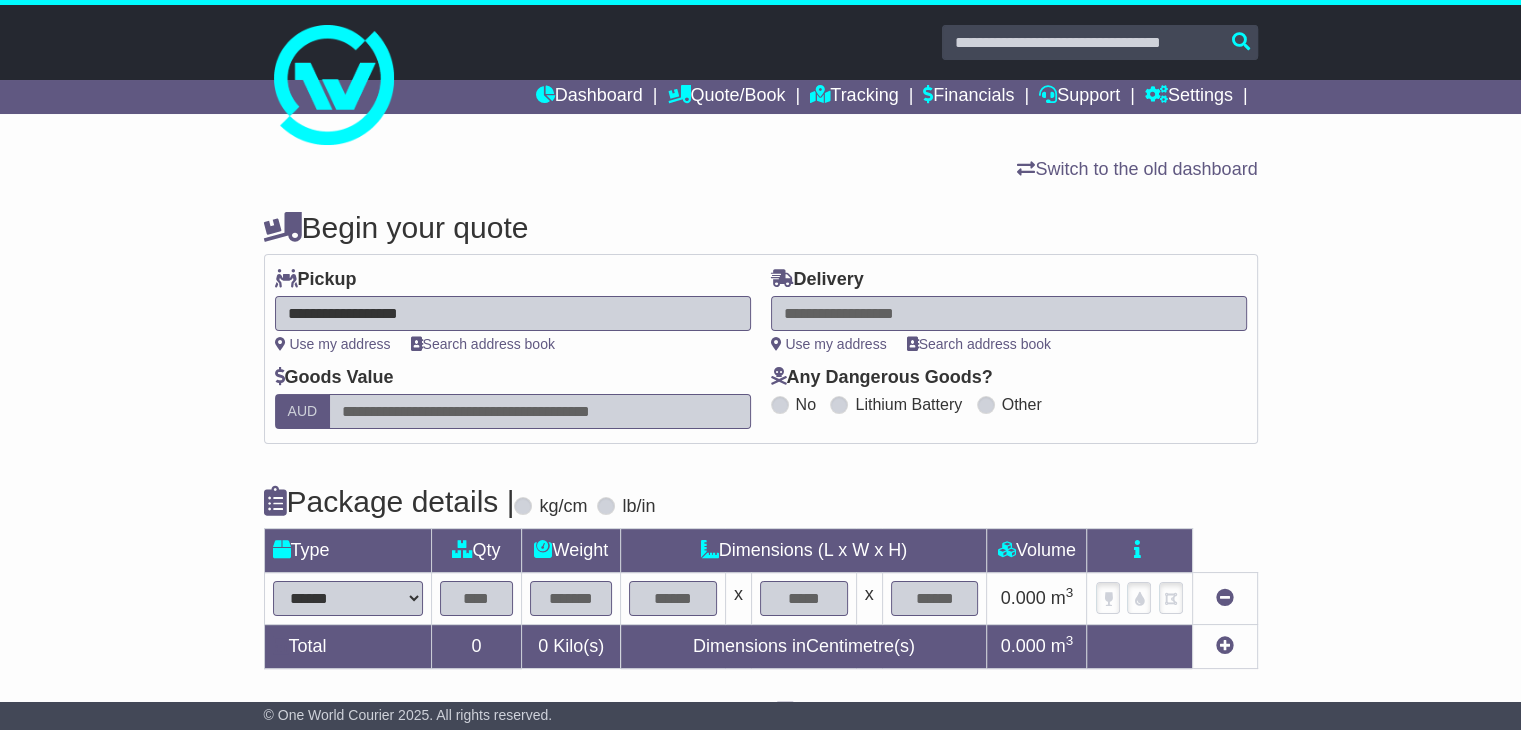 click at bounding box center [1009, 313] 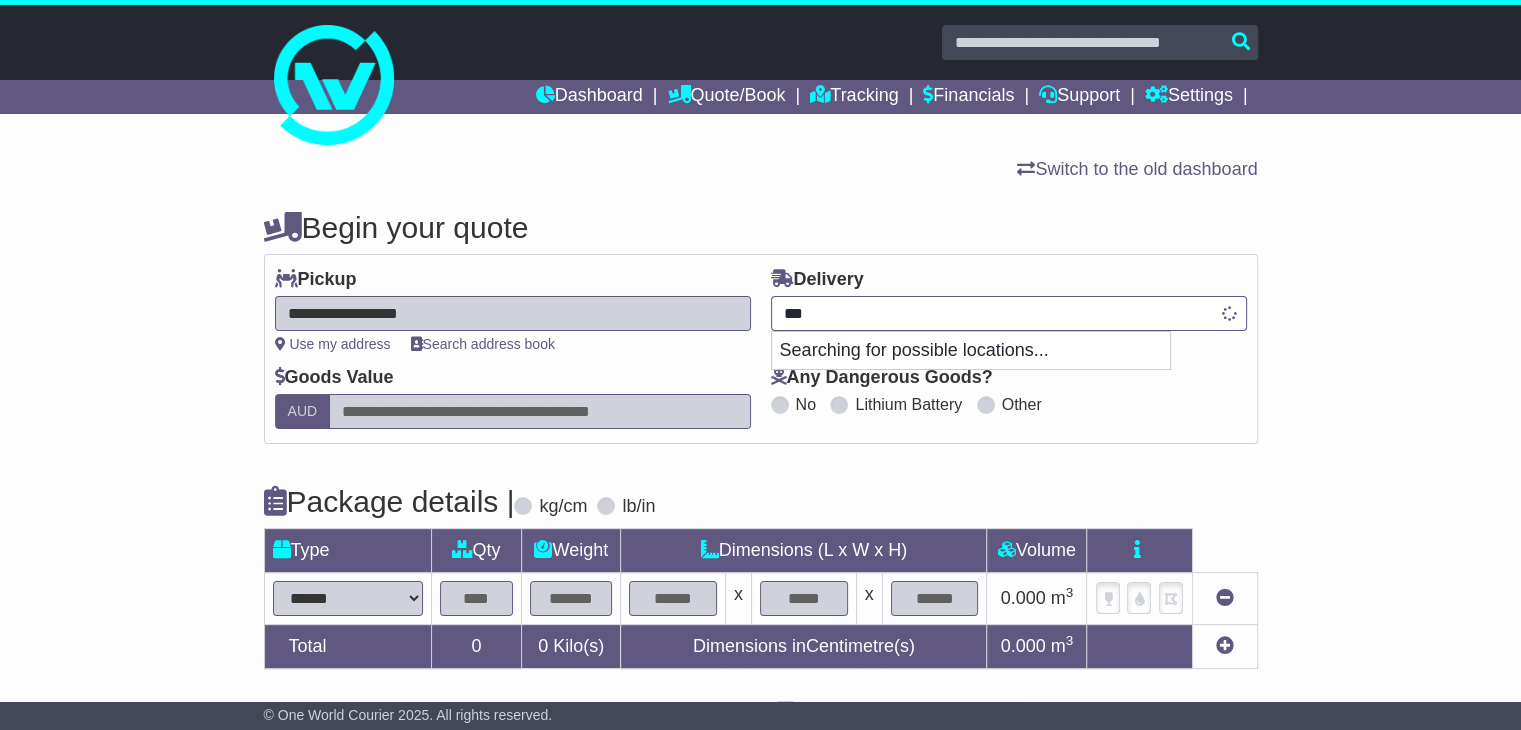 type on "****" 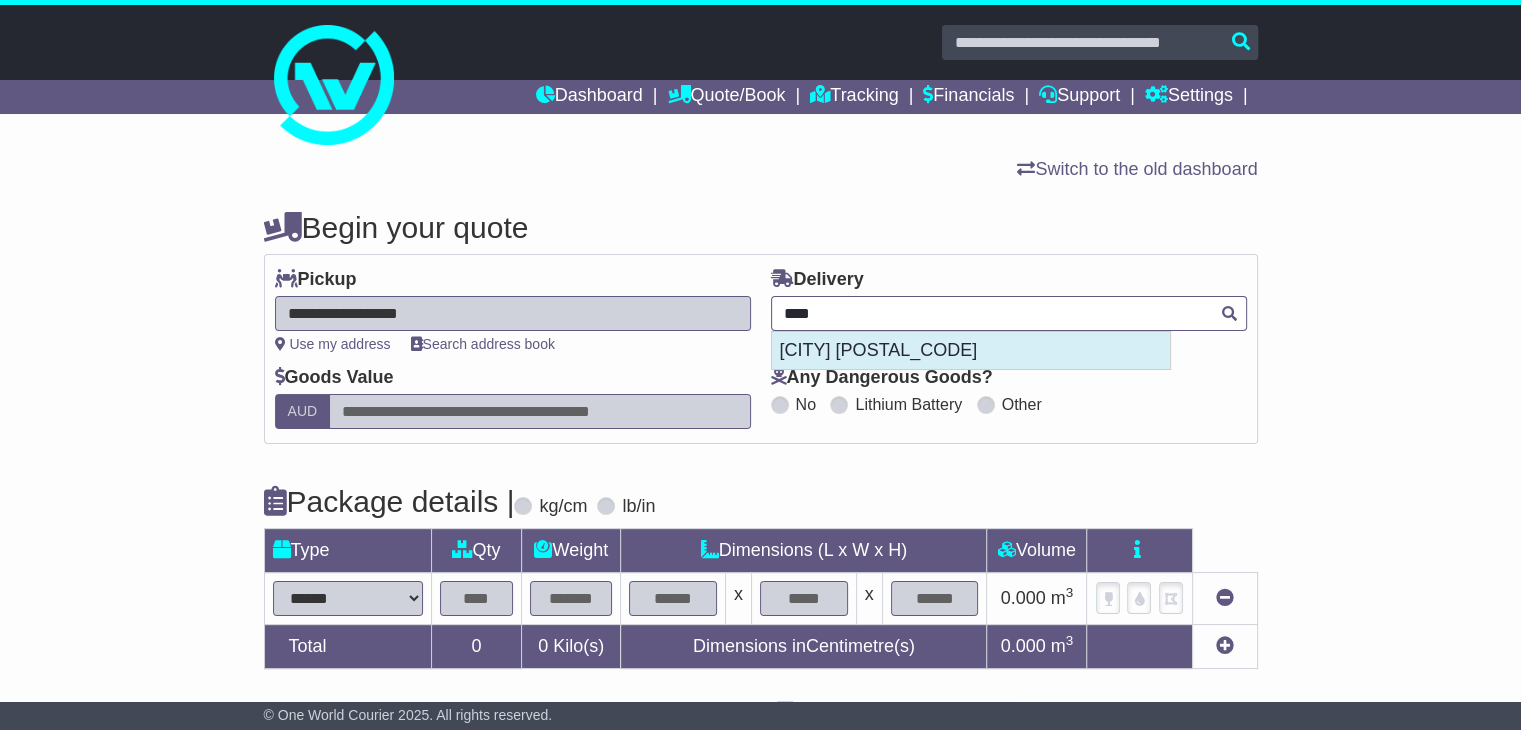 click on "[CITY] [POSTAL_CODE]" at bounding box center (971, 351) 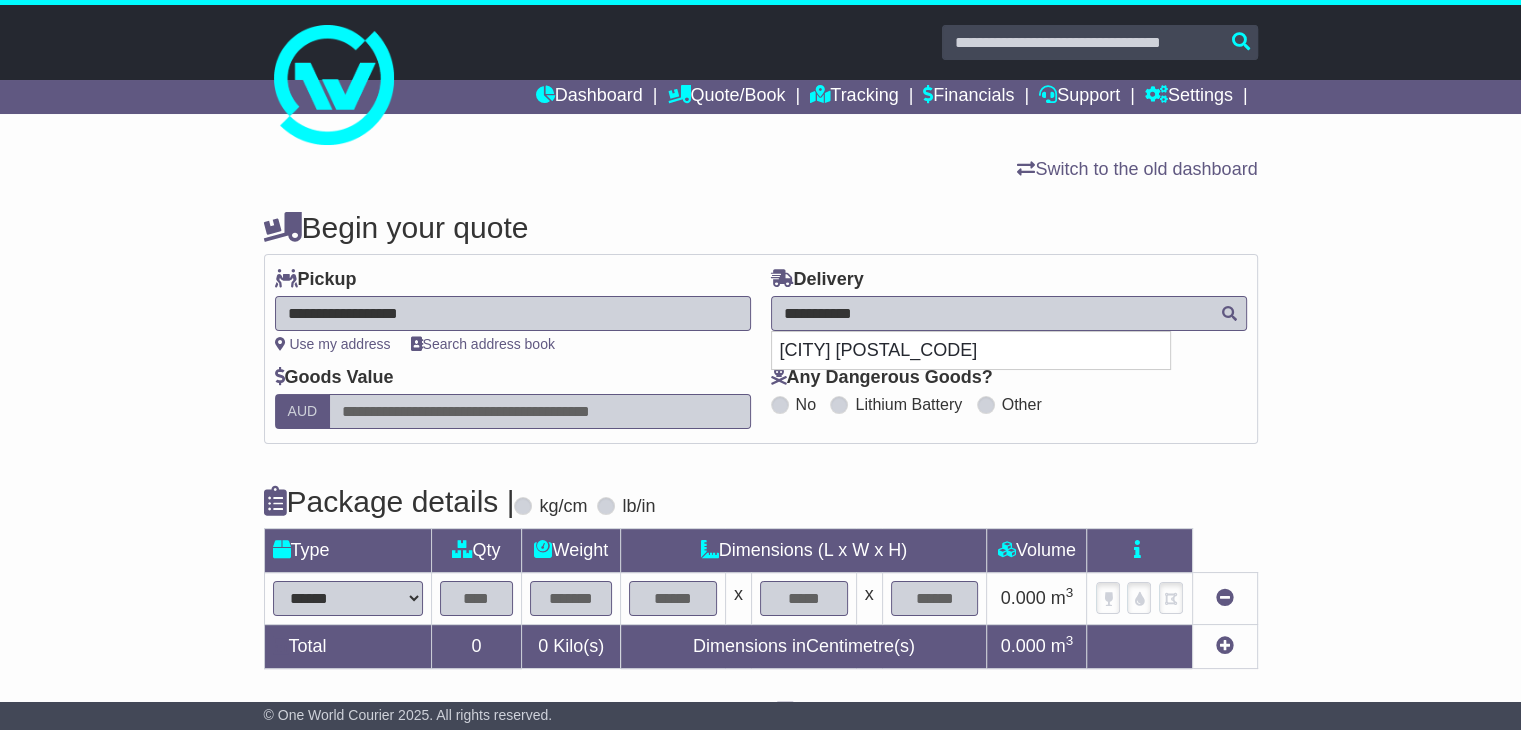 type on "**********" 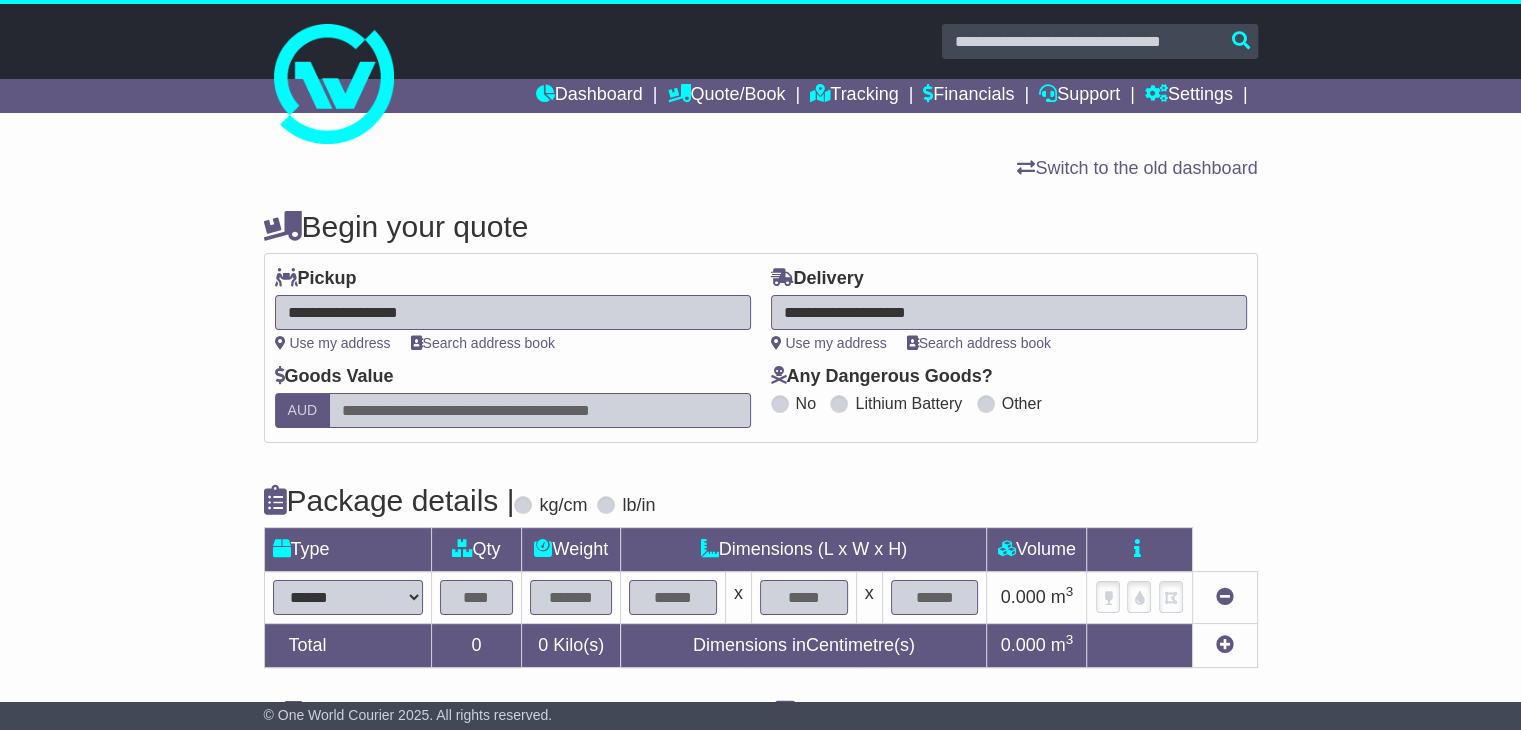 scroll, scrollTop: 100, scrollLeft: 0, axis: vertical 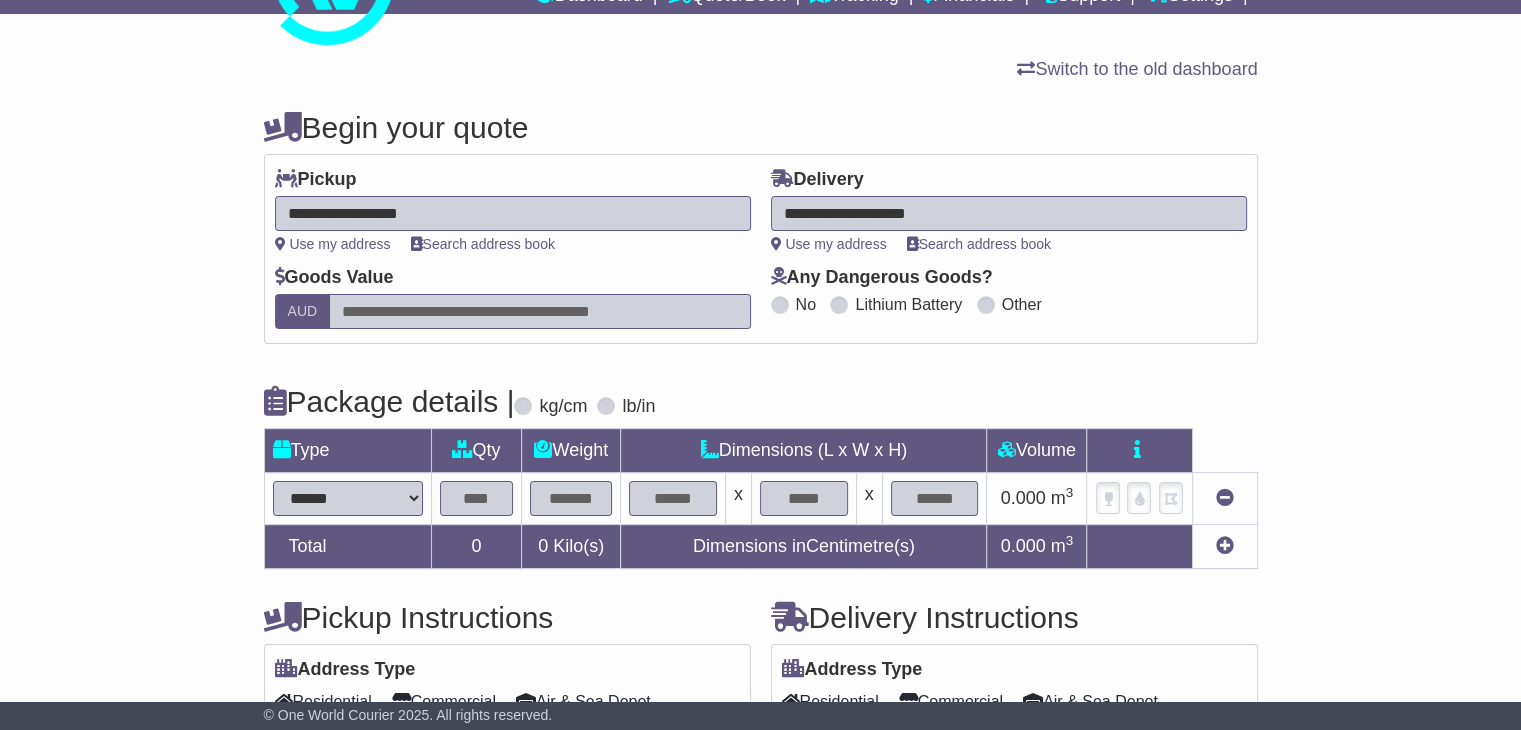 drag, startPoint x: 408, startPoint y: 493, endPoint x: 420, endPoint y: 493, distance: 12 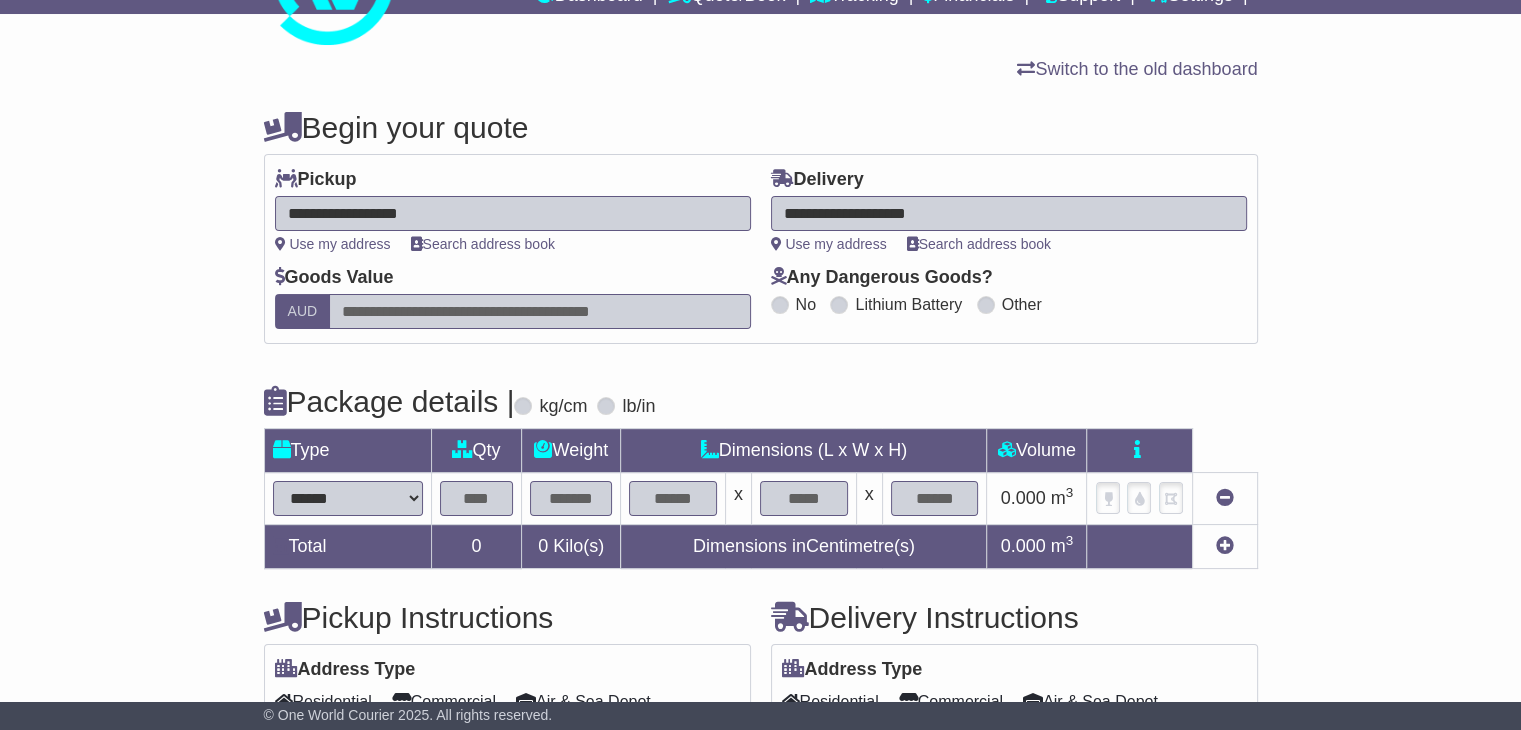 select on "*****" 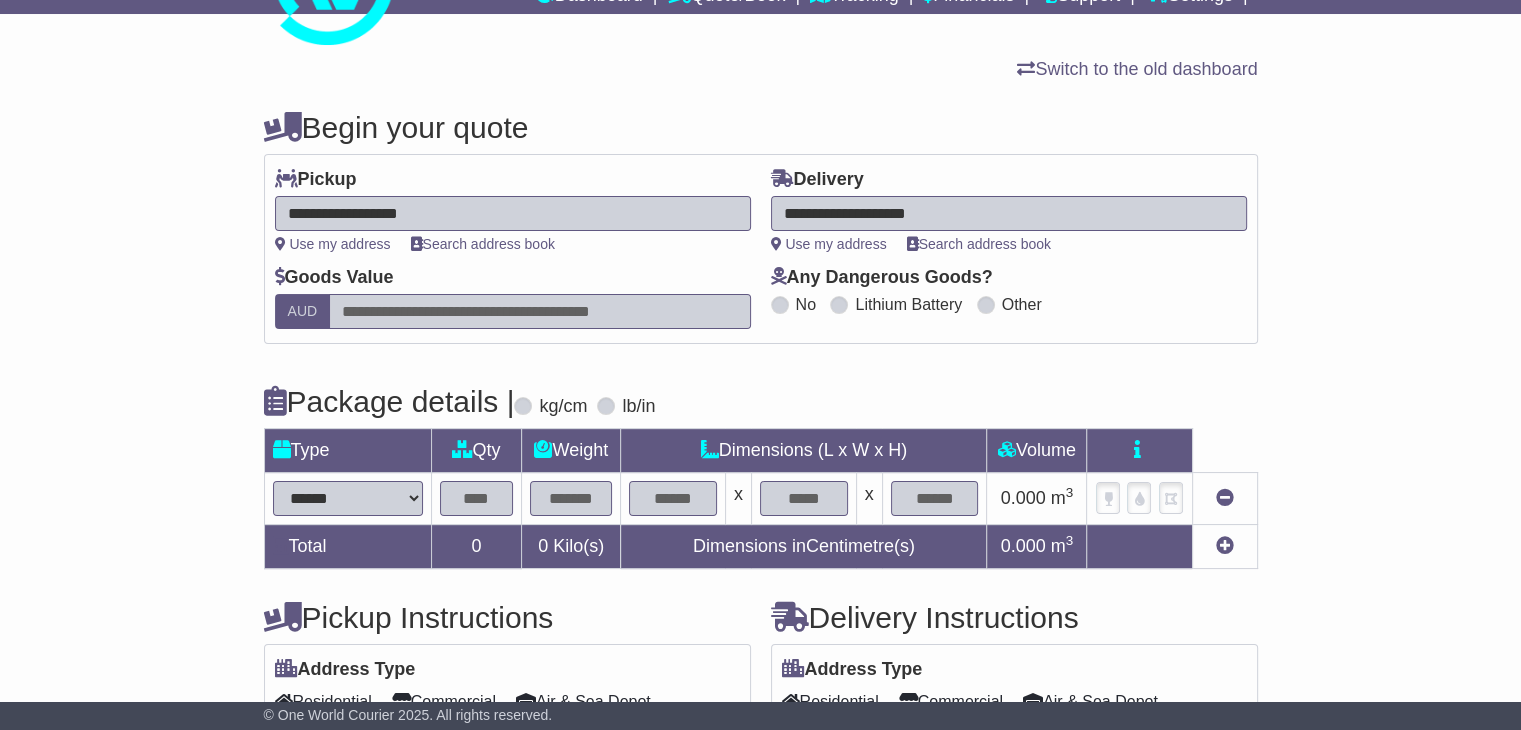 click on "****** ****** *** ******** ***** **** **** ****** *** *******" at bounding box center (348, 498) 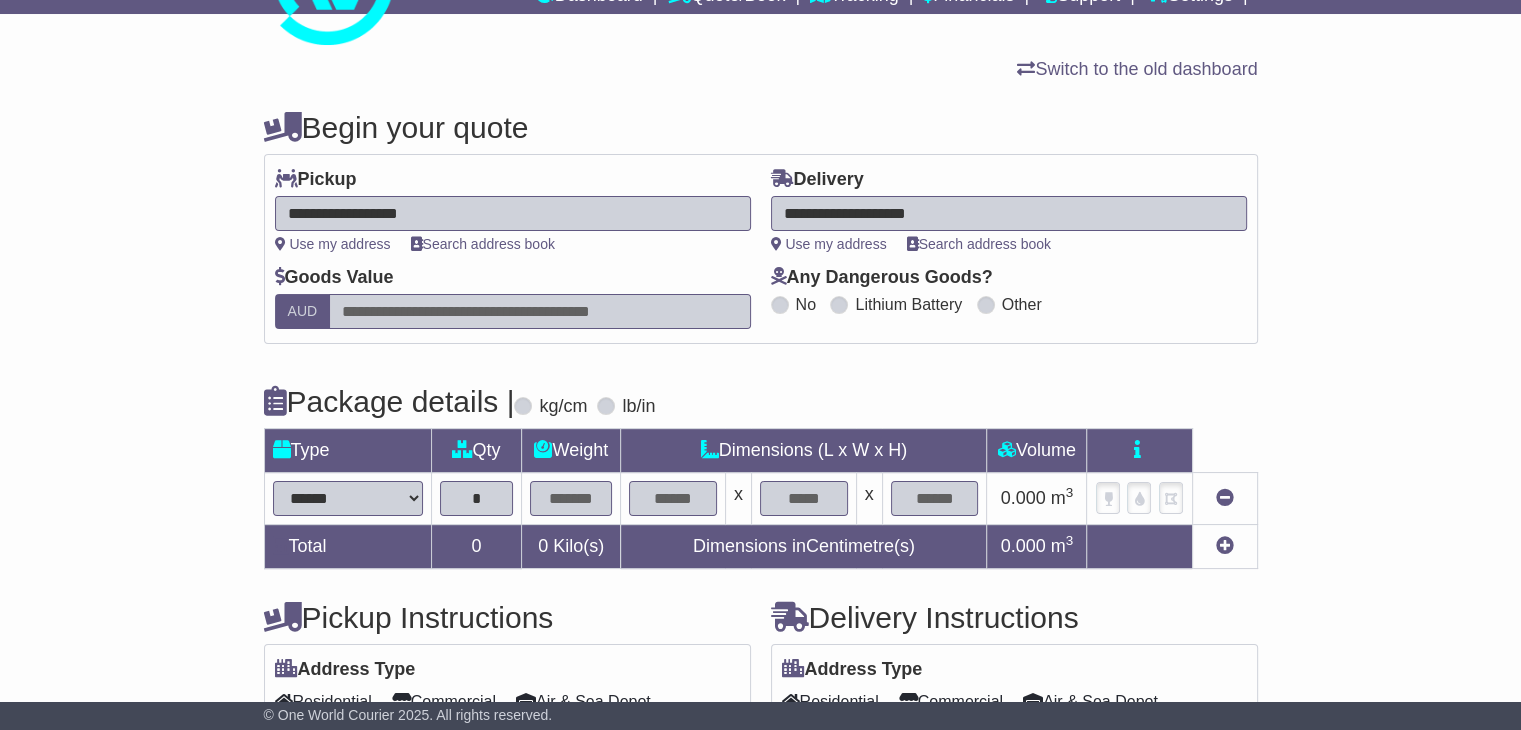 type on "*" 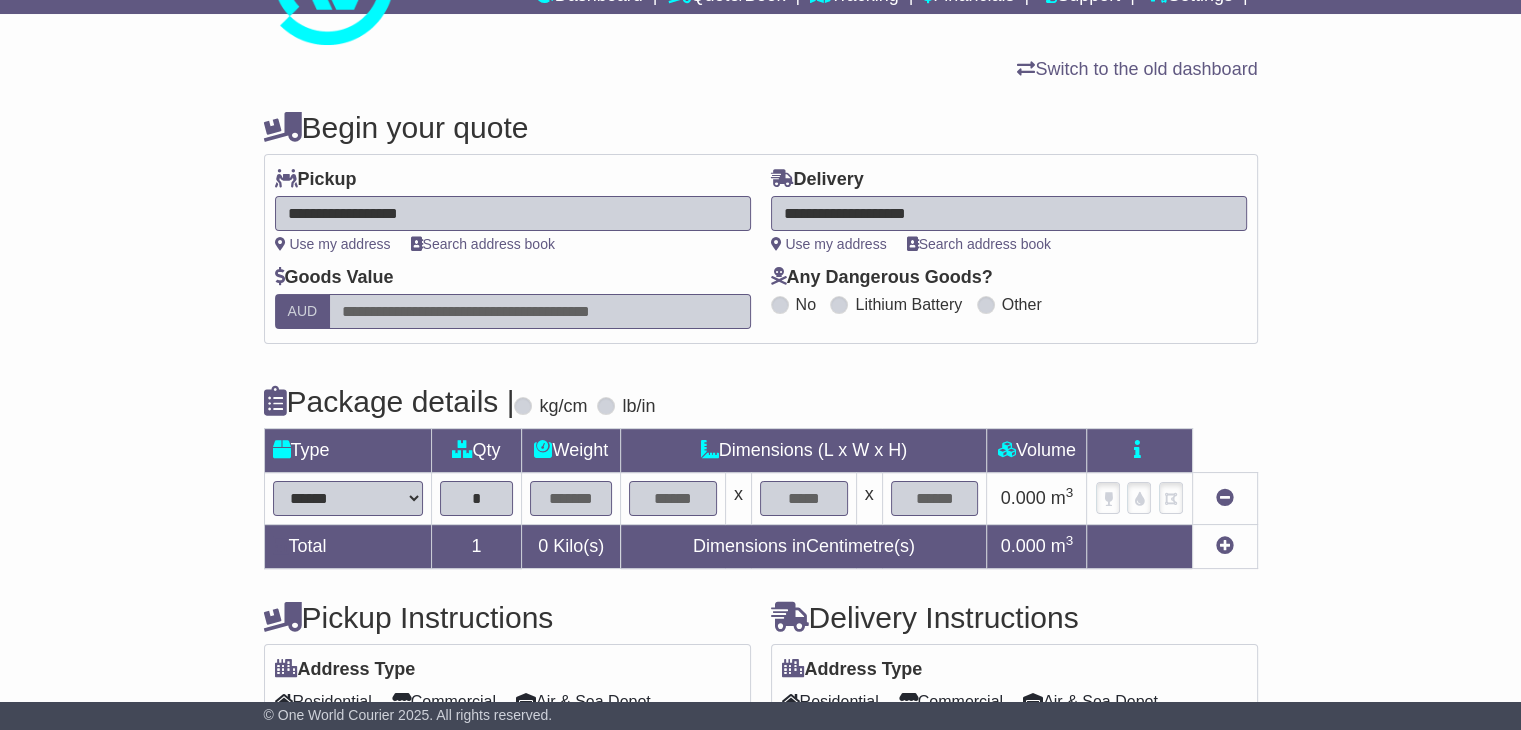 click at bounding box center (571, 498) 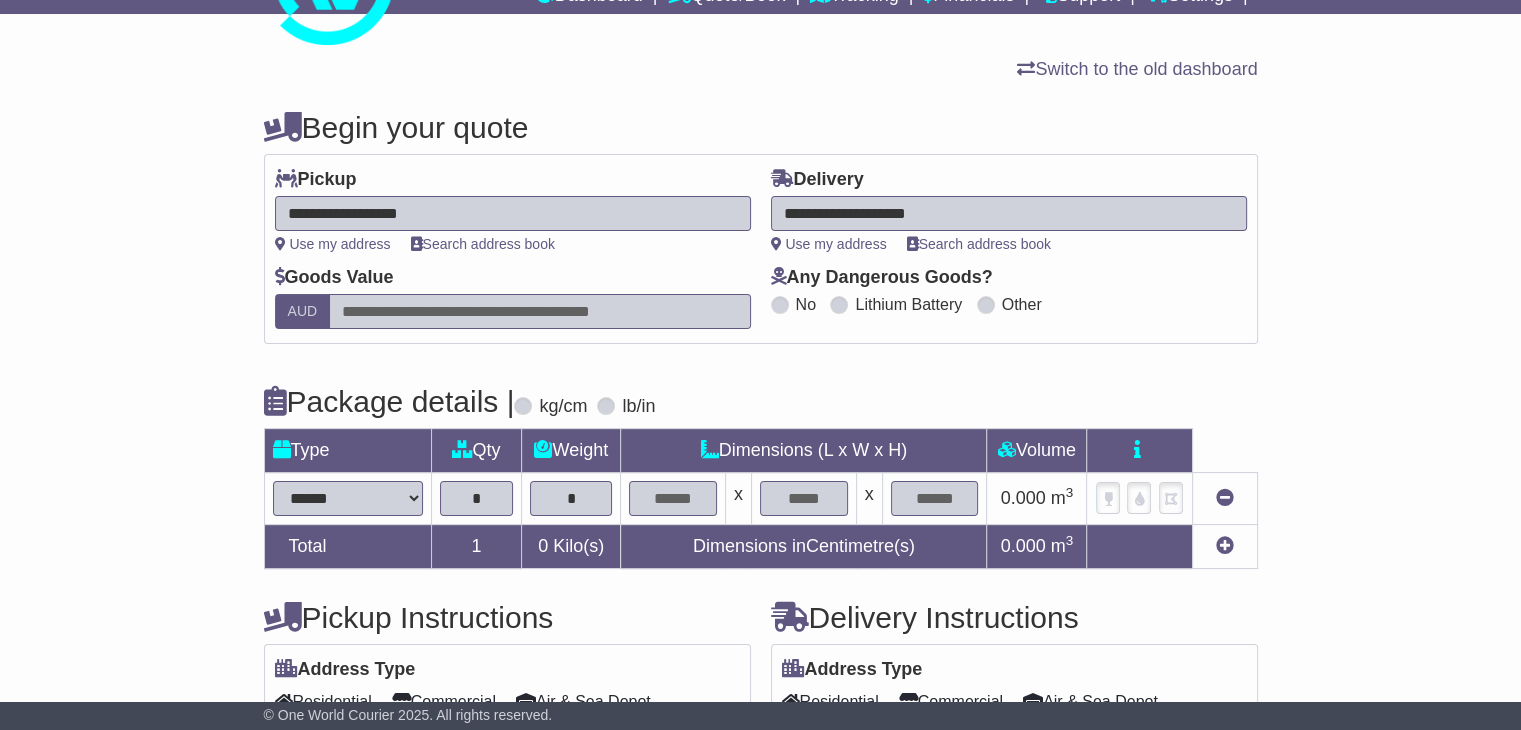 type on "*" 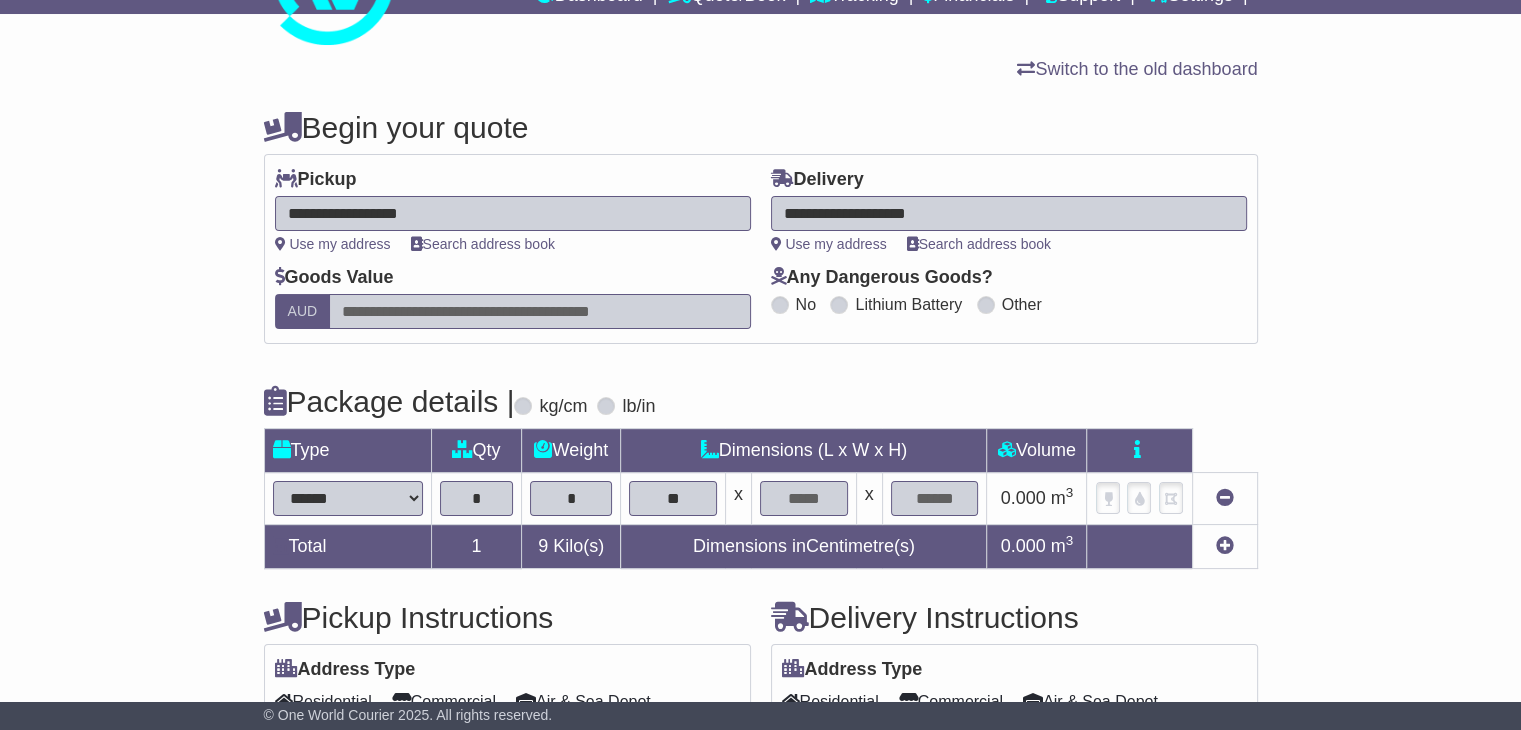 type on "**" 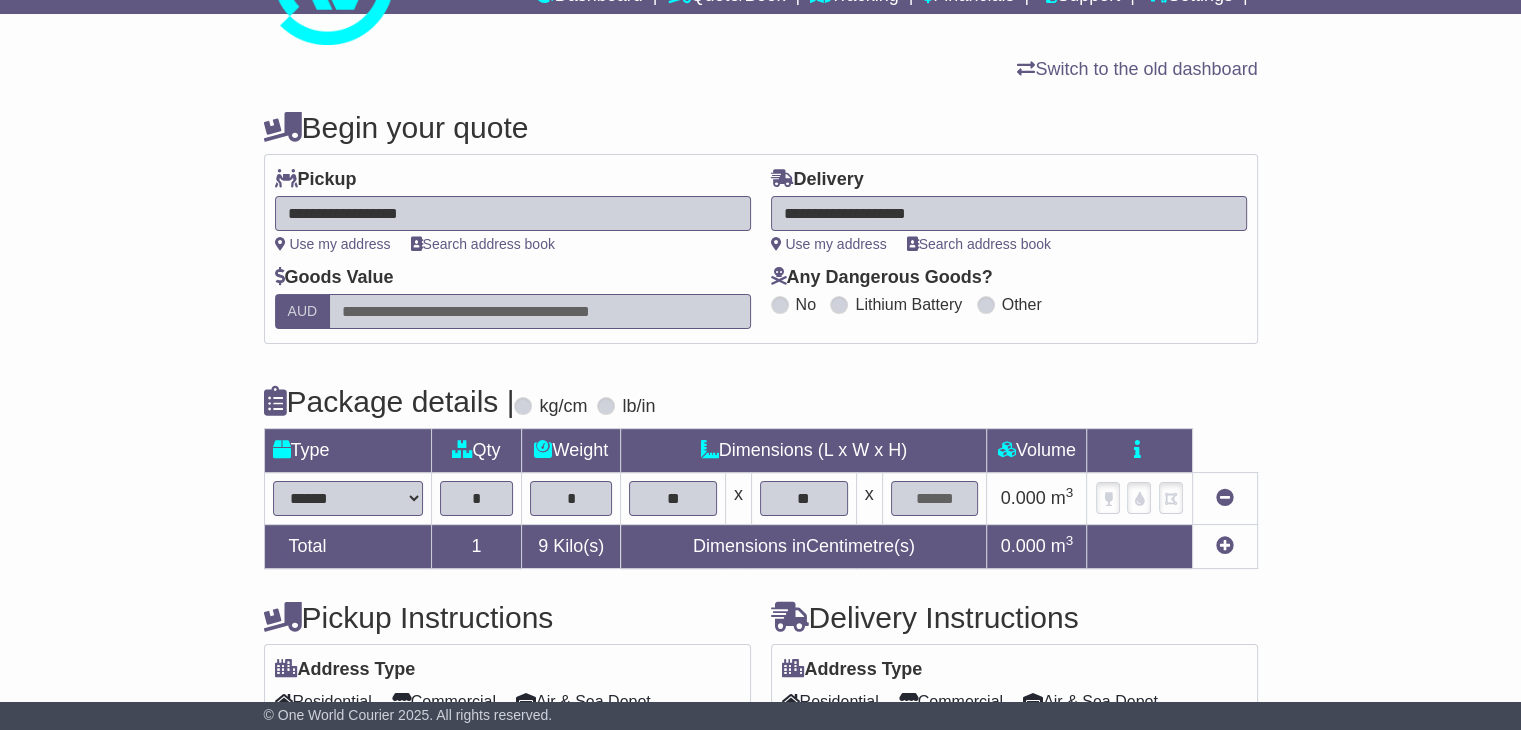 type on "**" 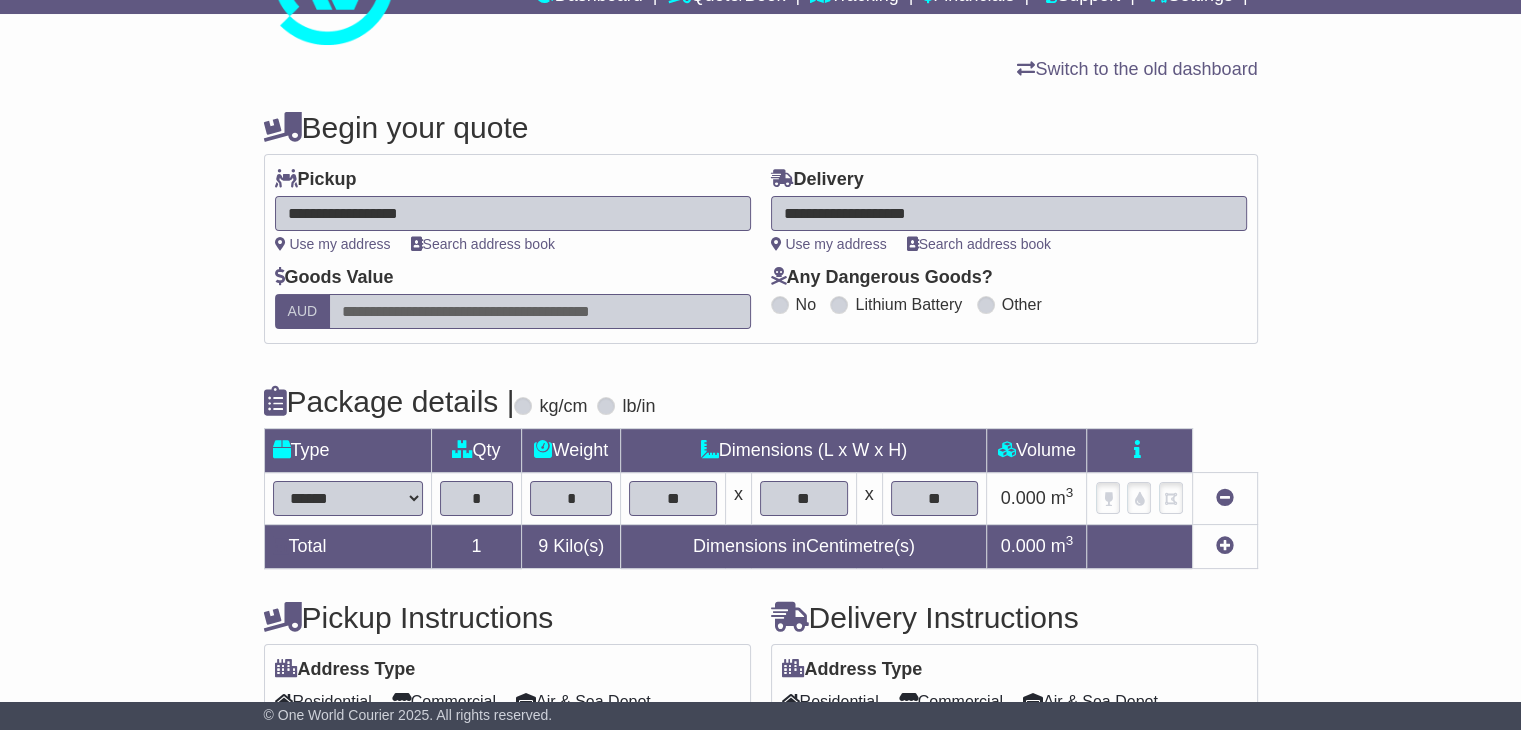type on "**" 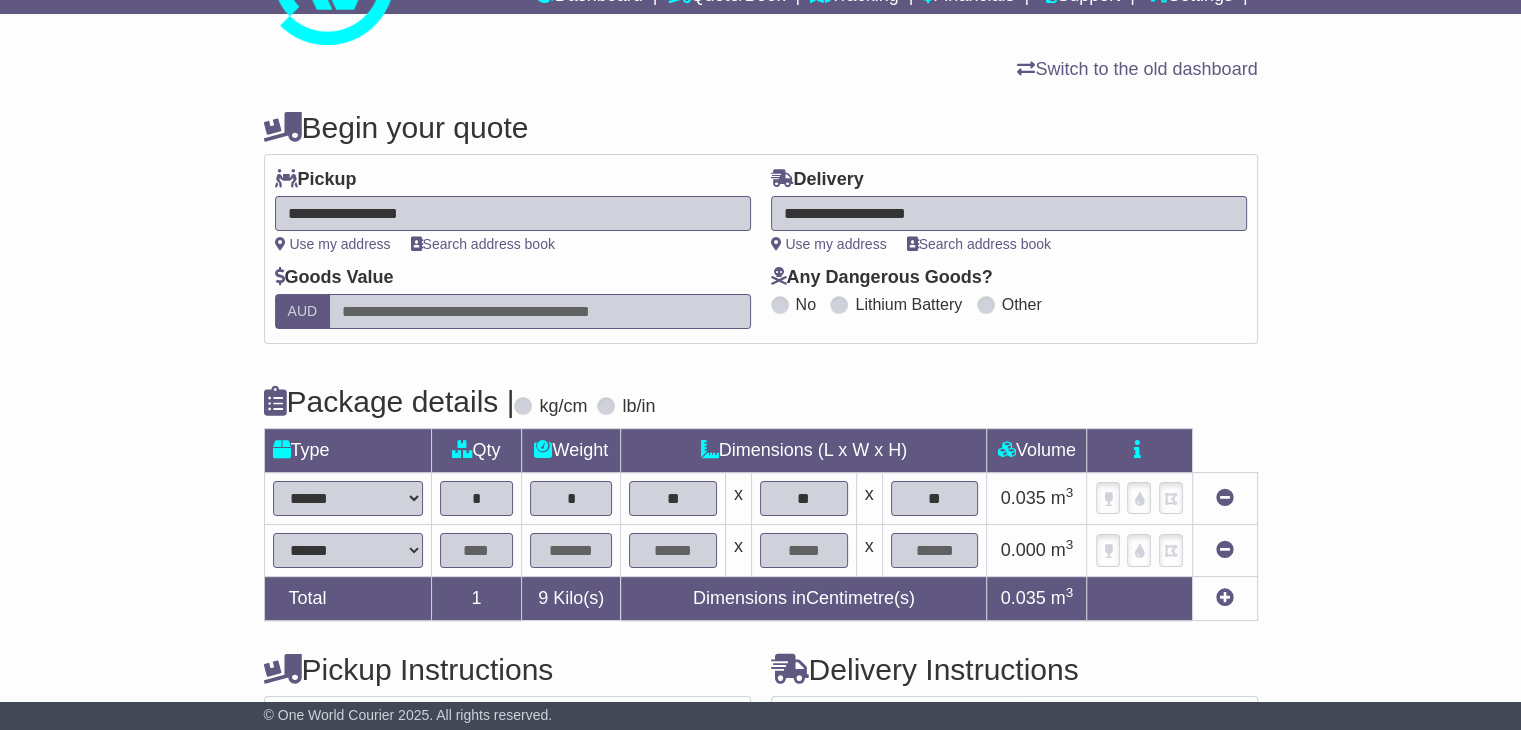 click at bounding box center [477, 550] 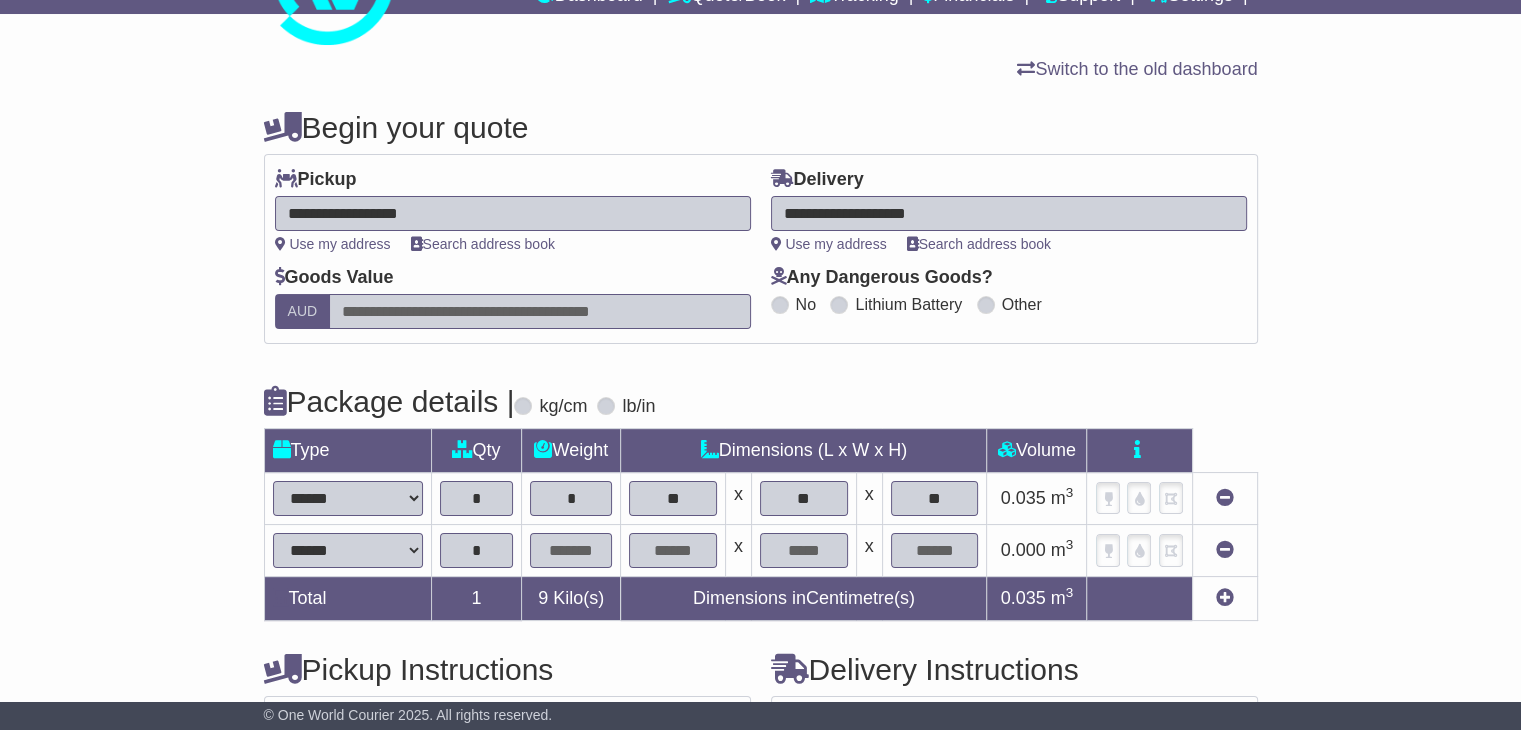 type on "*" 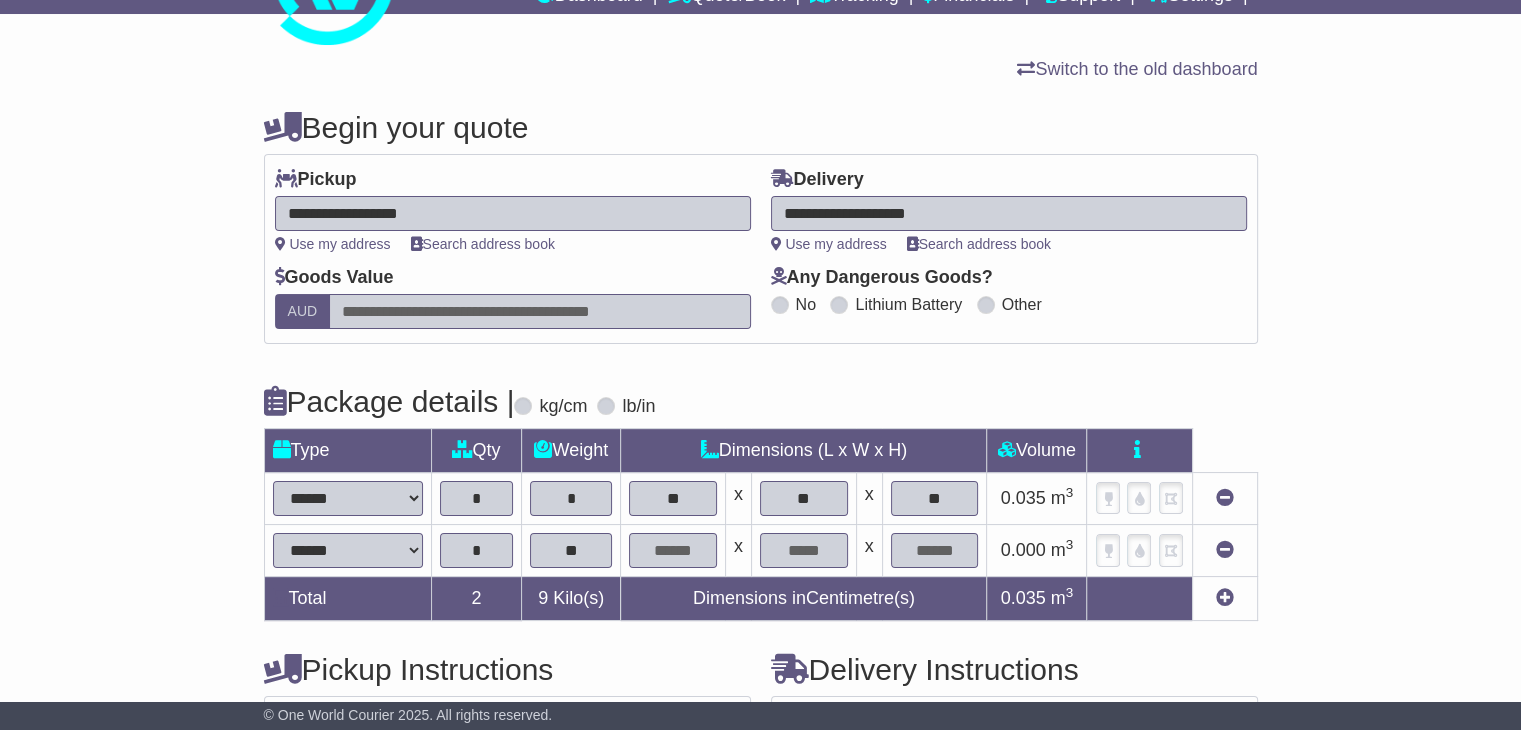 type on "**" 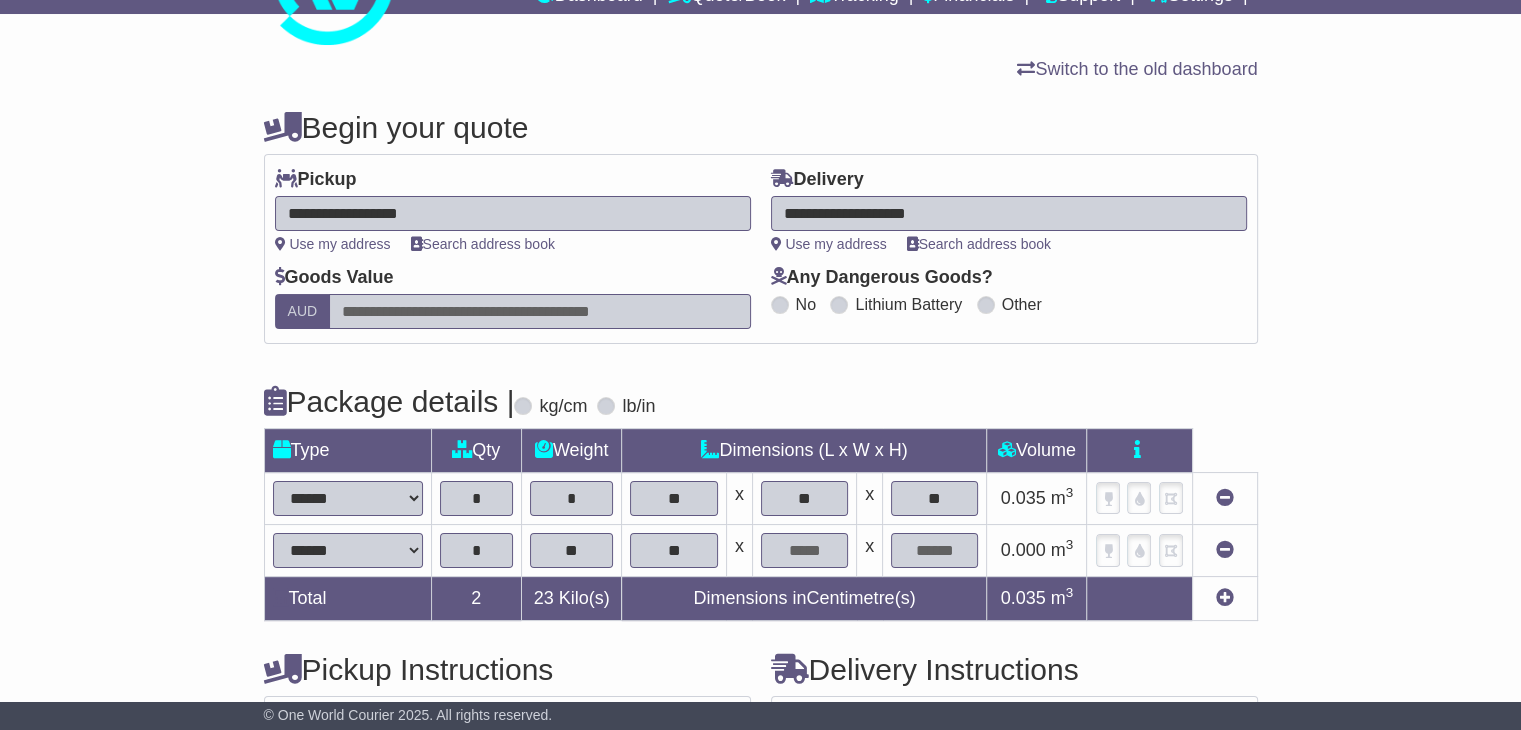 type on "**" 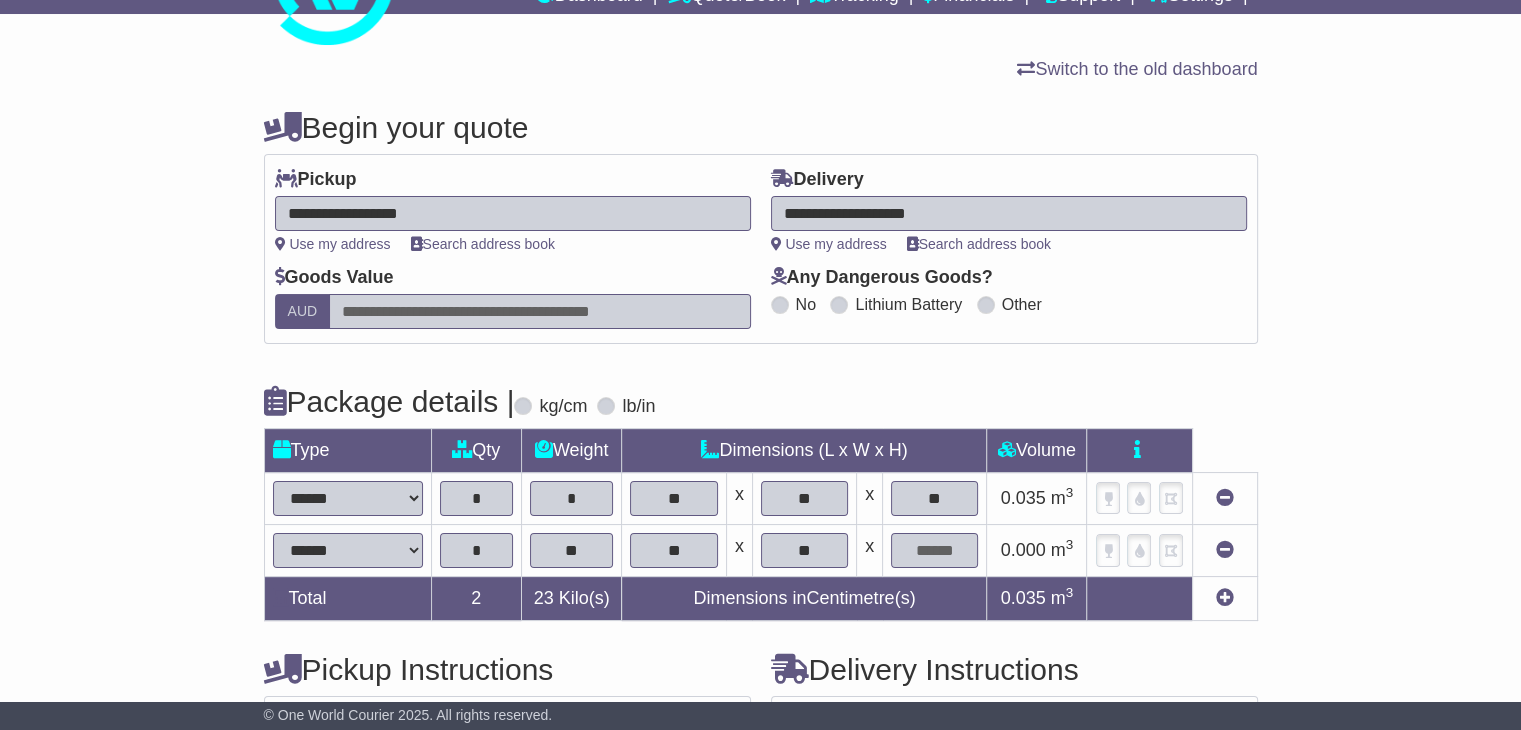 type on "**" 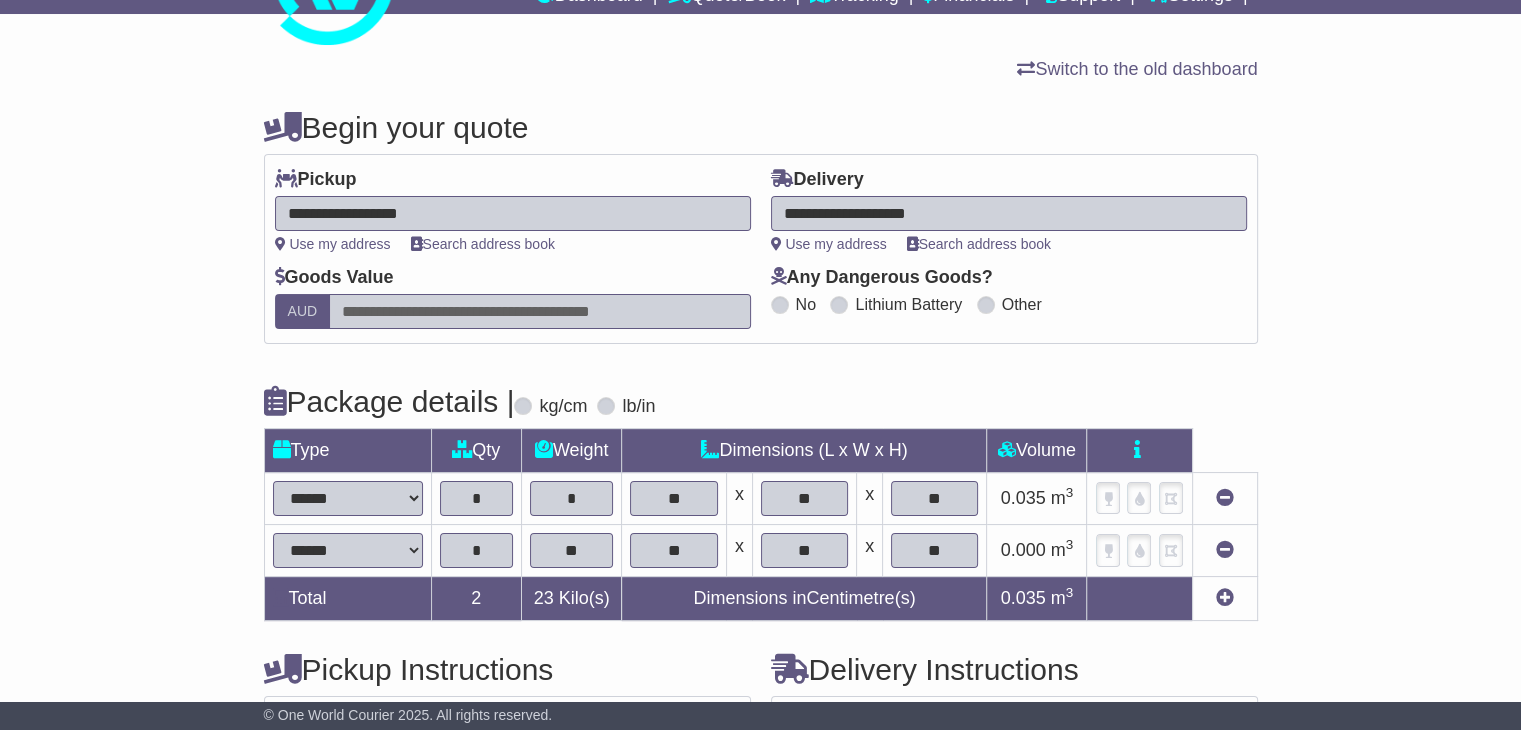 type on "**" 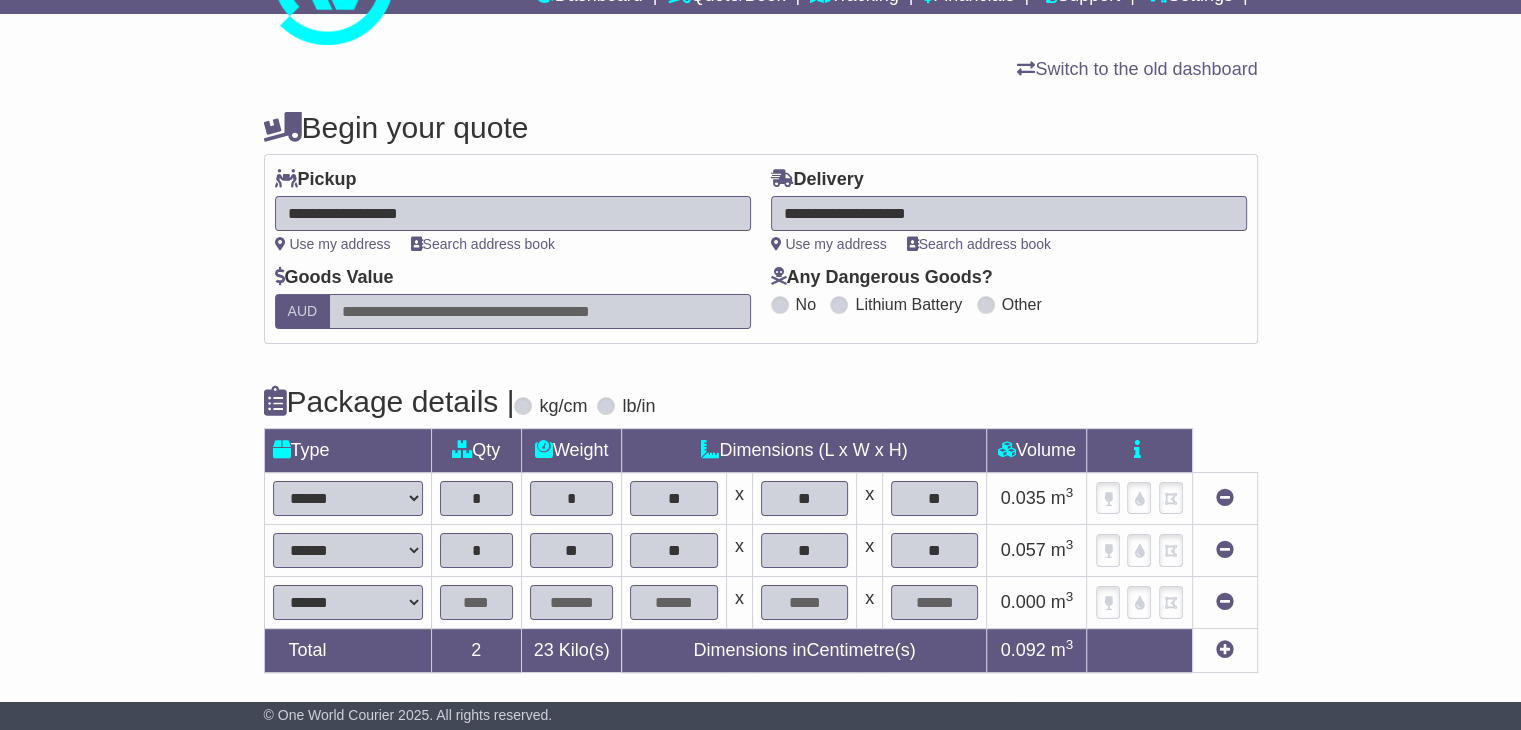 click at bounding box center [476, 602] 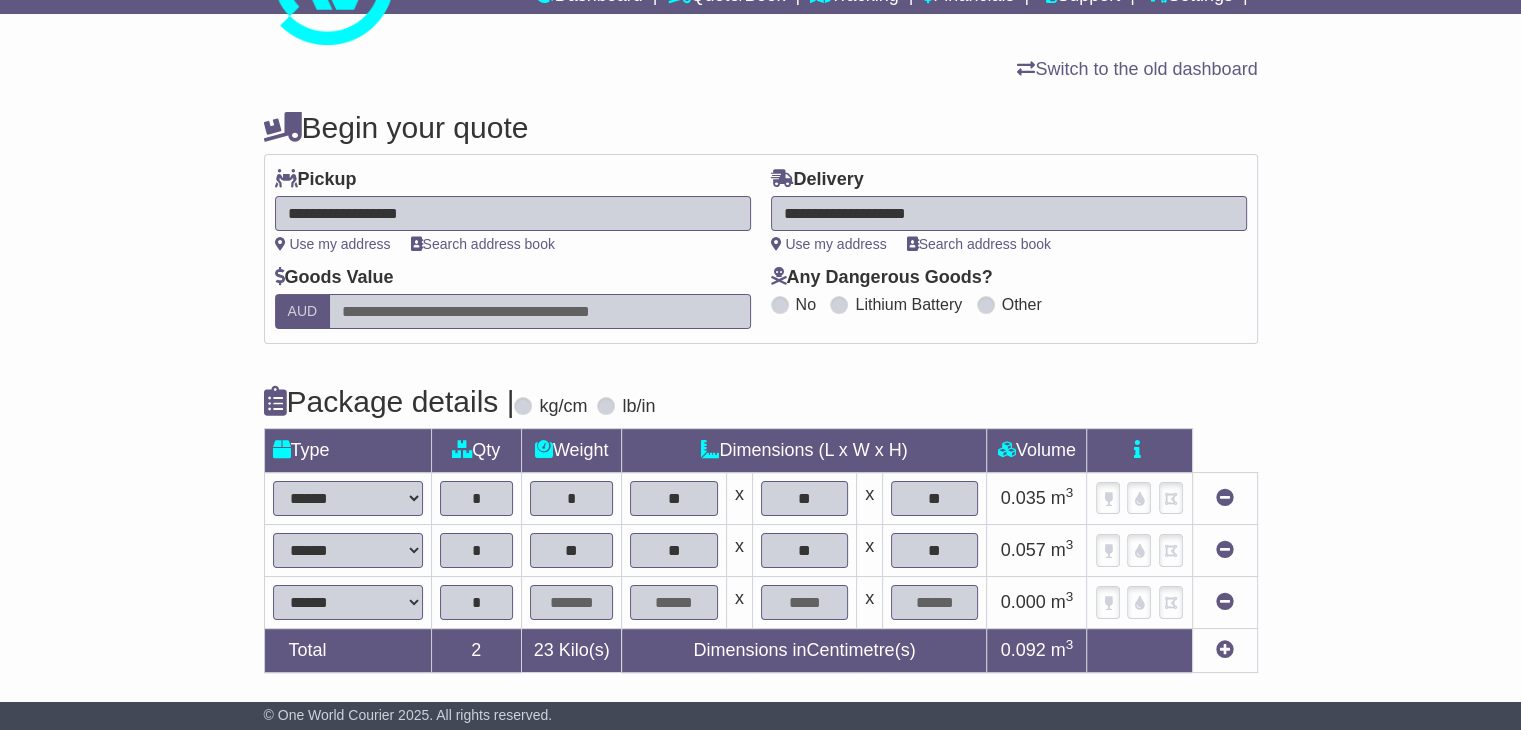 type on "*" 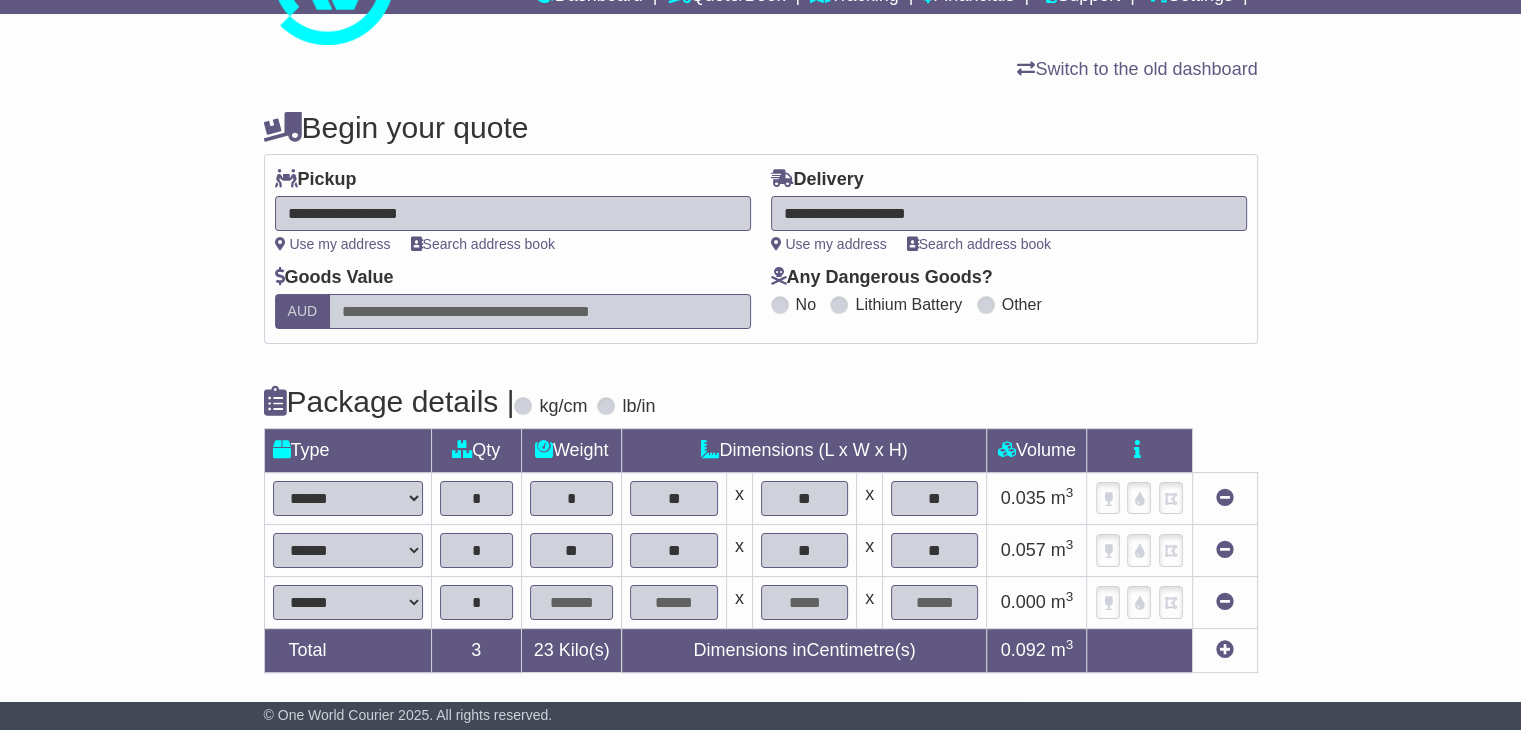 click at bounding box center [572, 602] 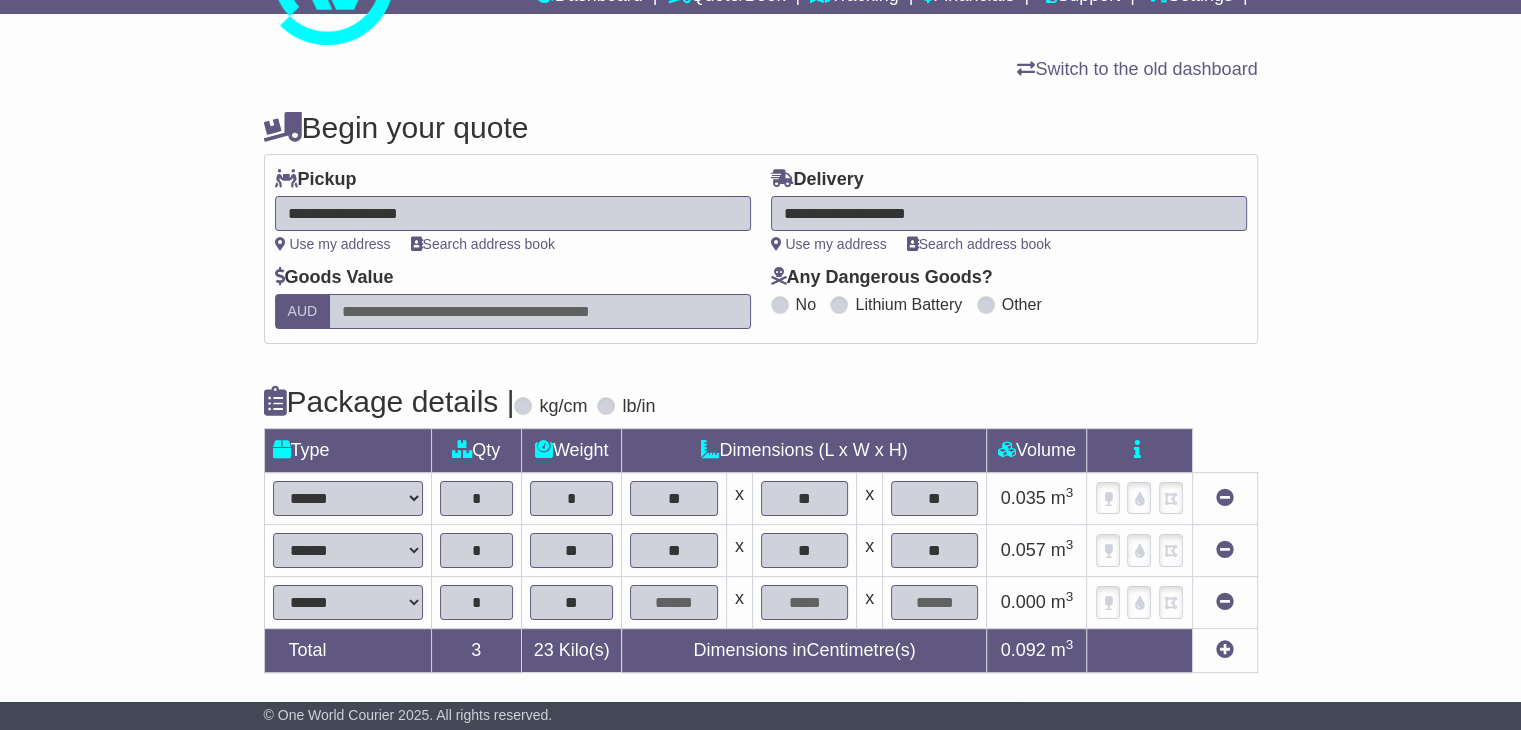 type on "**" 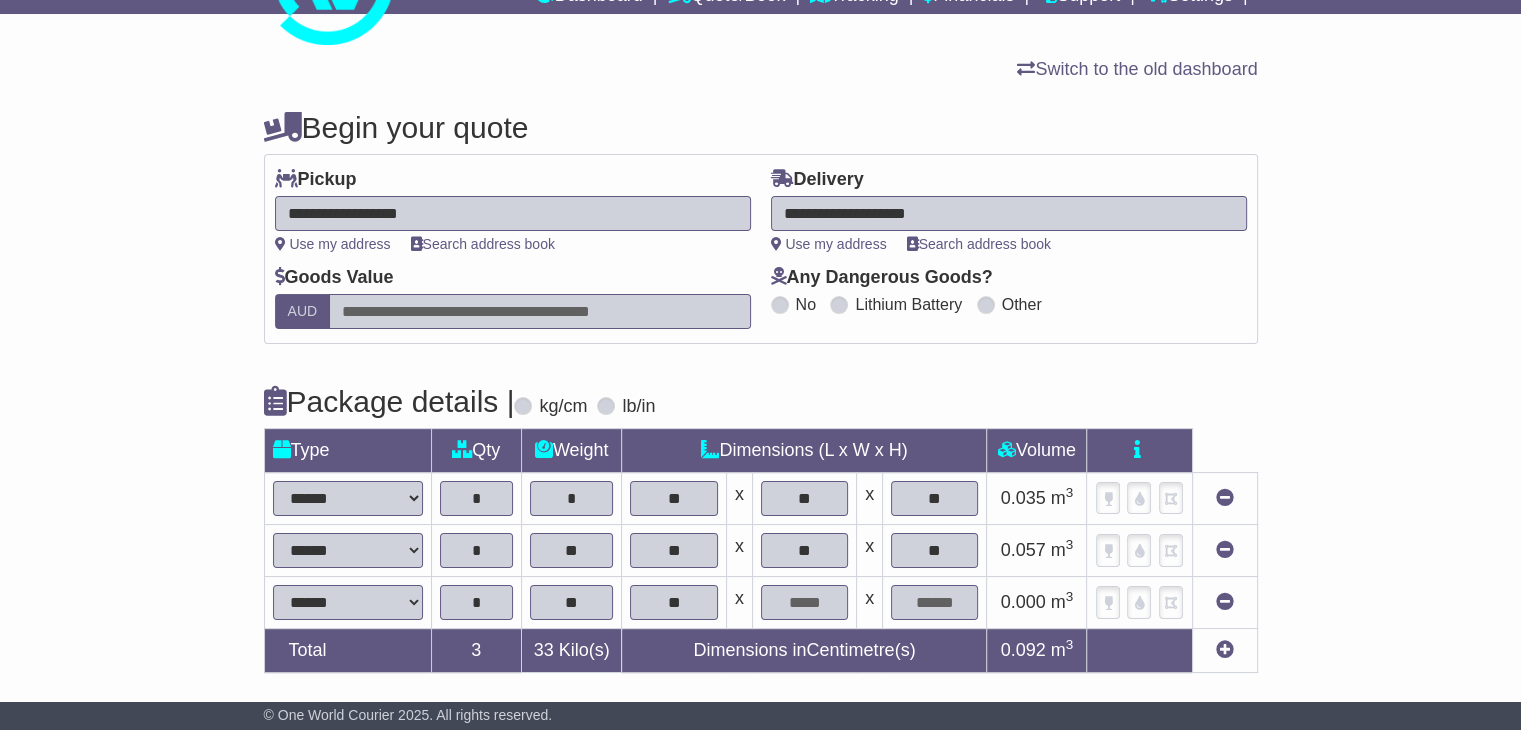 type on "**" 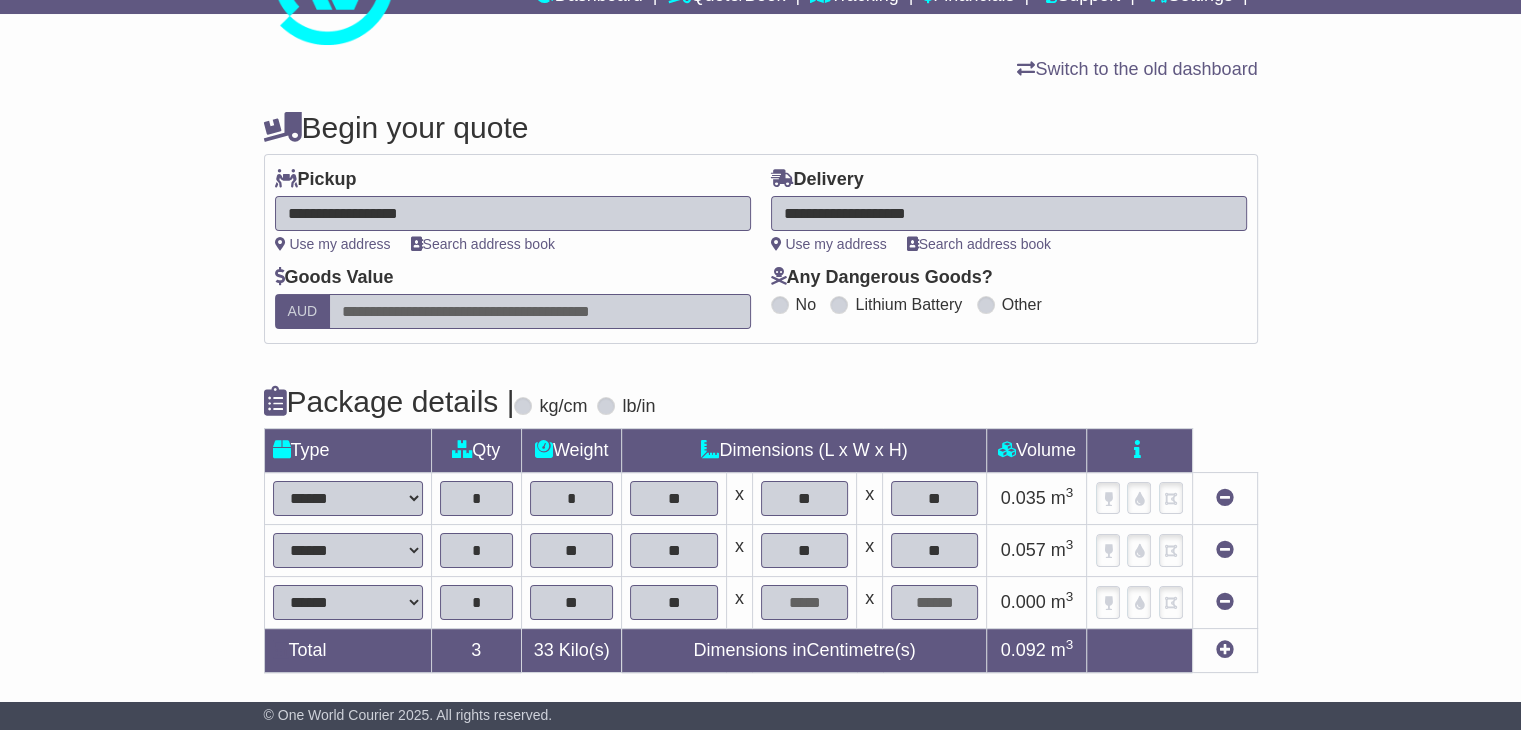 click at bounding box center [804, 602] 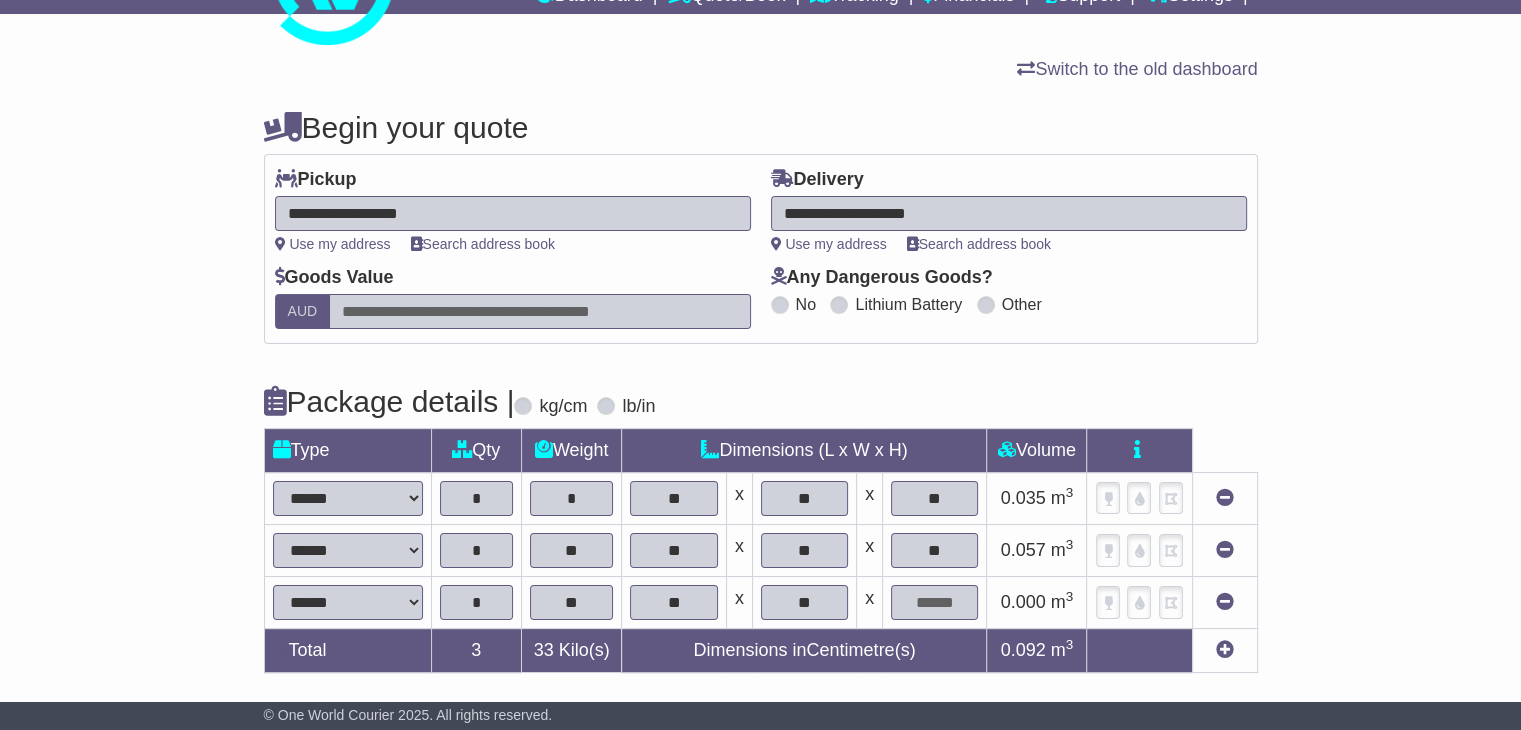 type on "**" 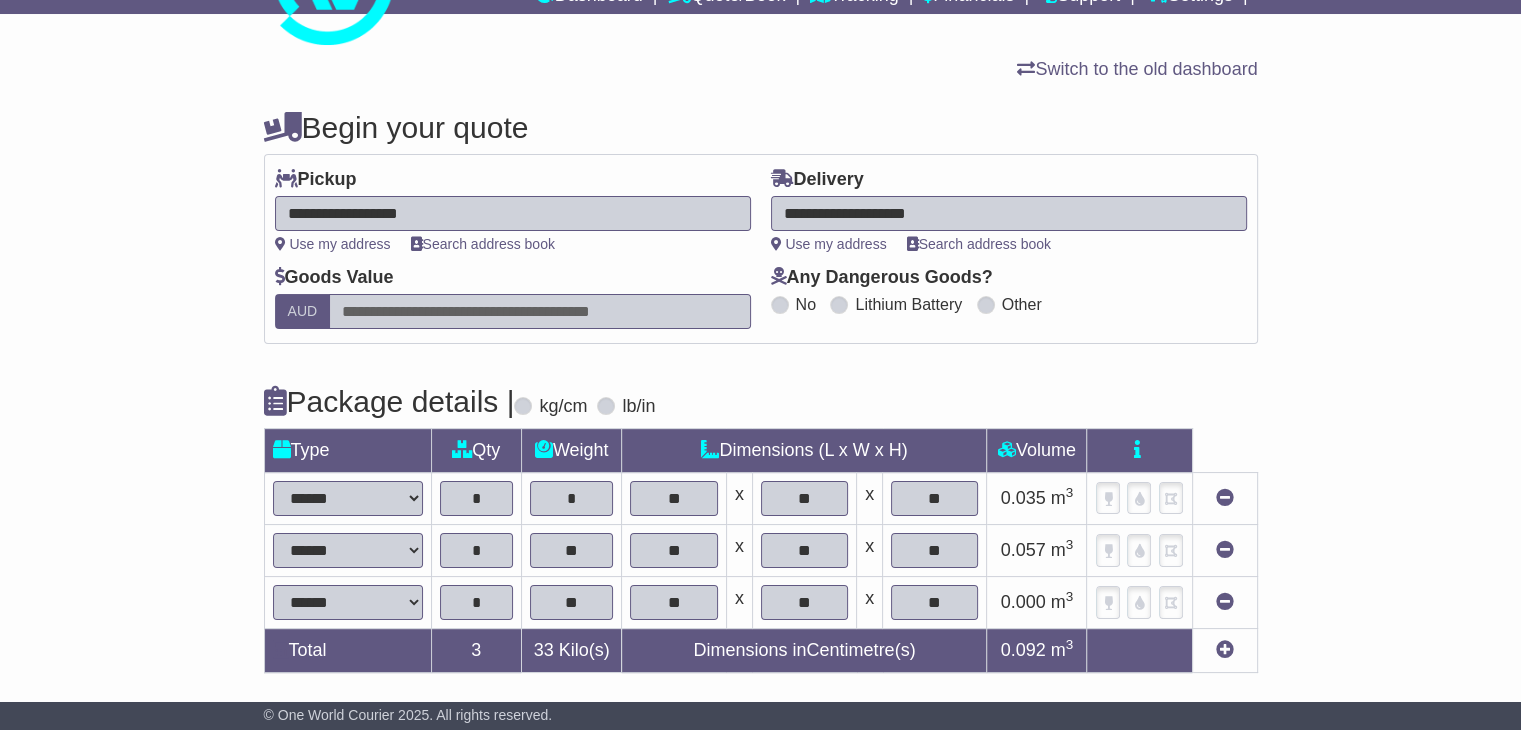 type on "**" 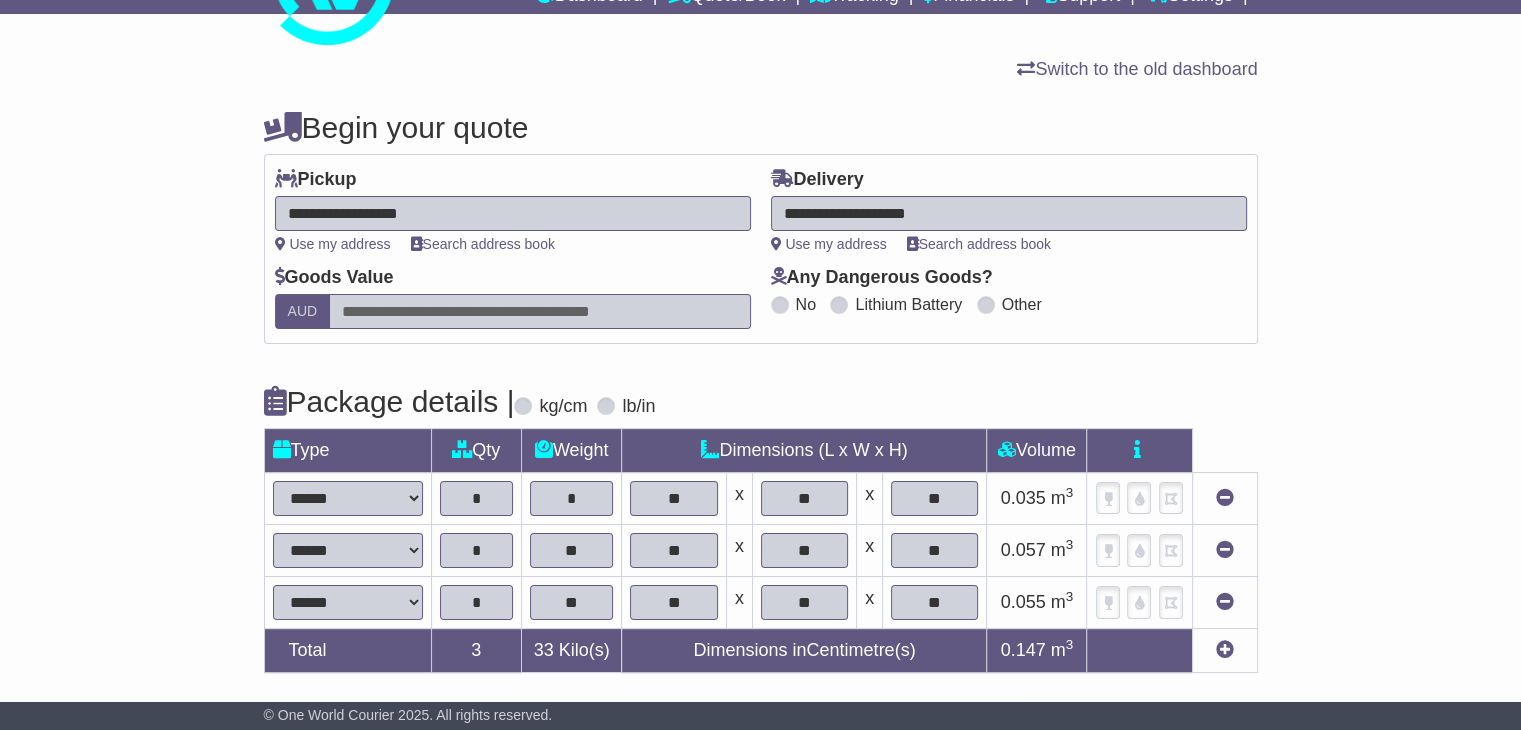 click on "Dimensions in
Centimetre(s)" at bounding box center (804, 651) 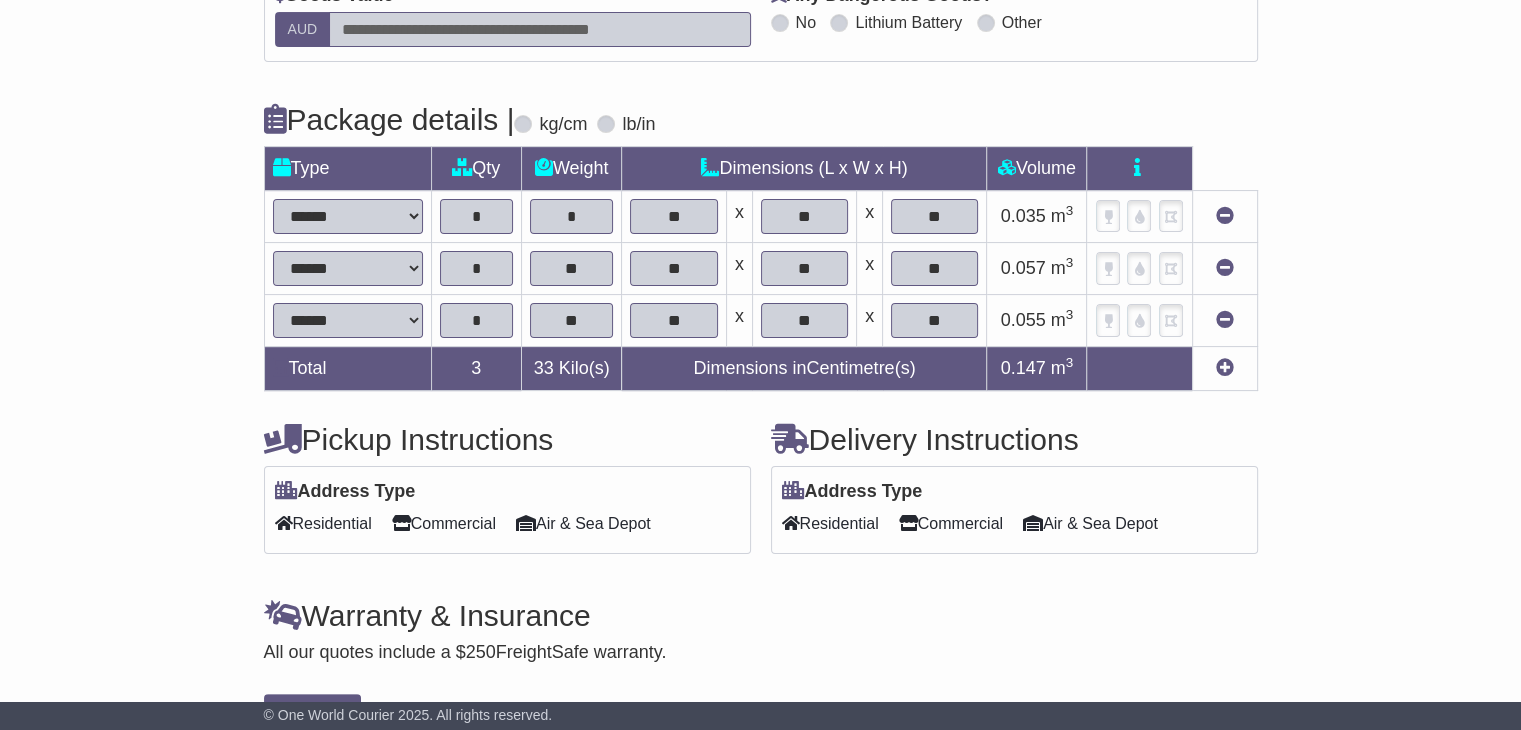 scroll, scrollTop: 400, scrollLeft: 0, axis: vertical 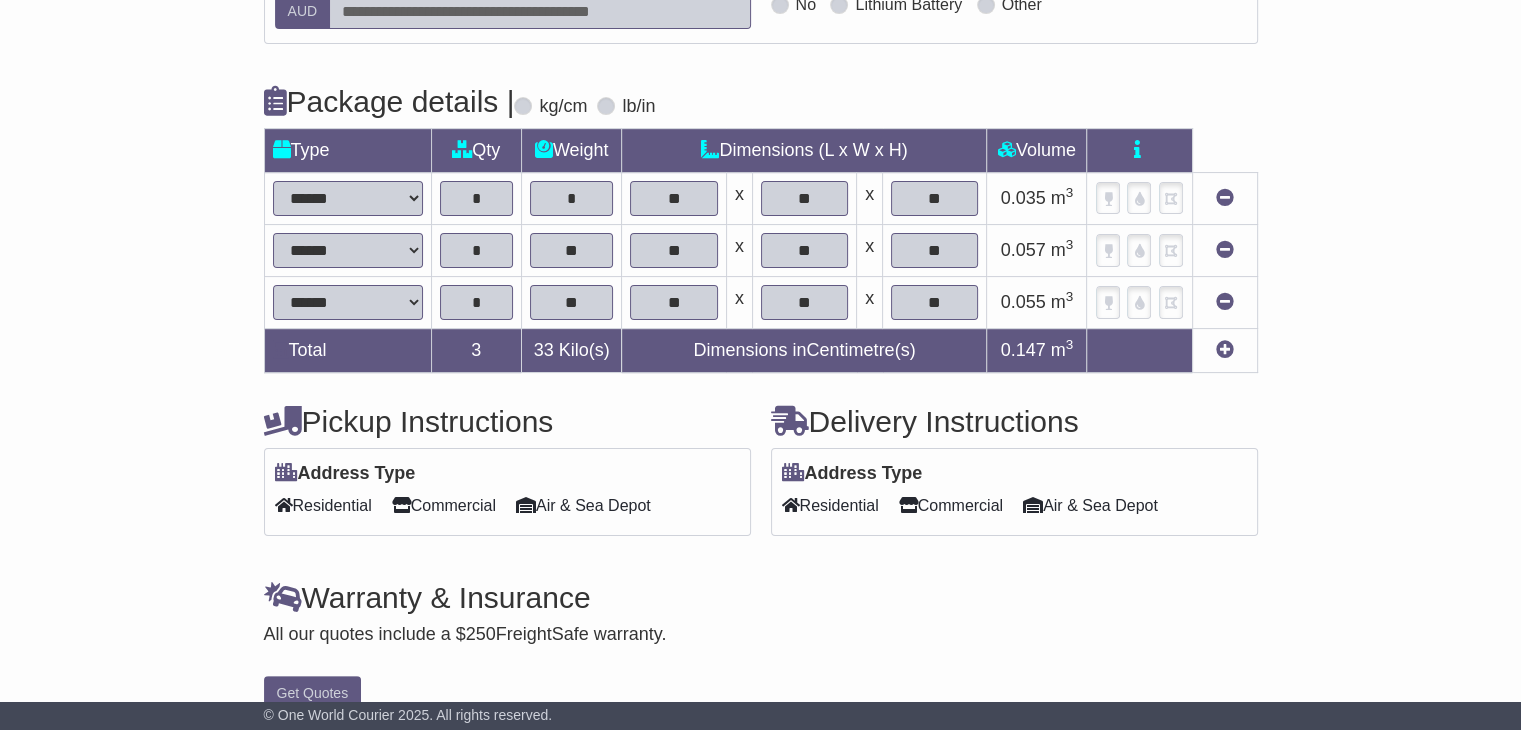 drag, startPoint x: 436, startPoint y: 505, endPoint x: 748, endPoint y: 481, distance: 312.92172 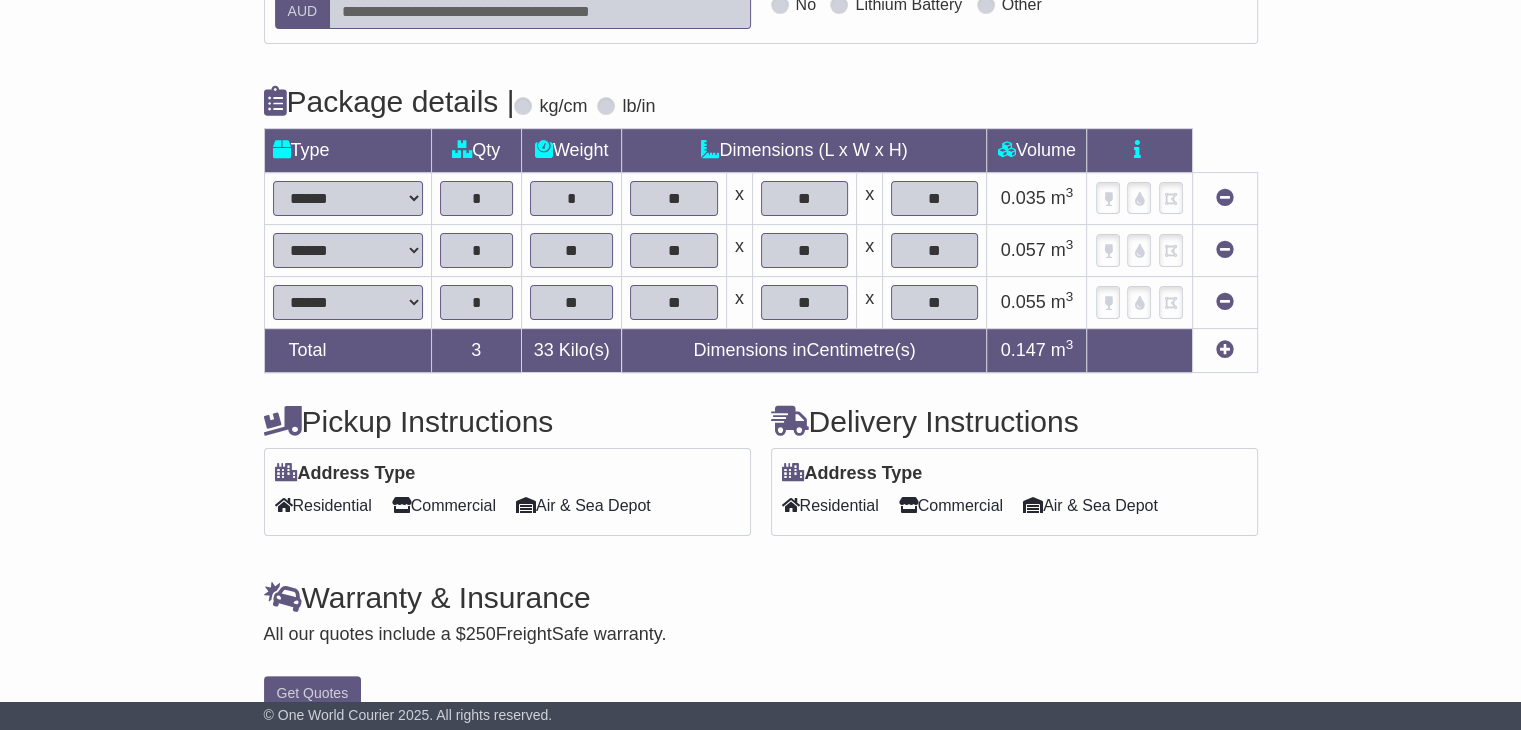 click on "Commercial" at bounding box center (444, 505) 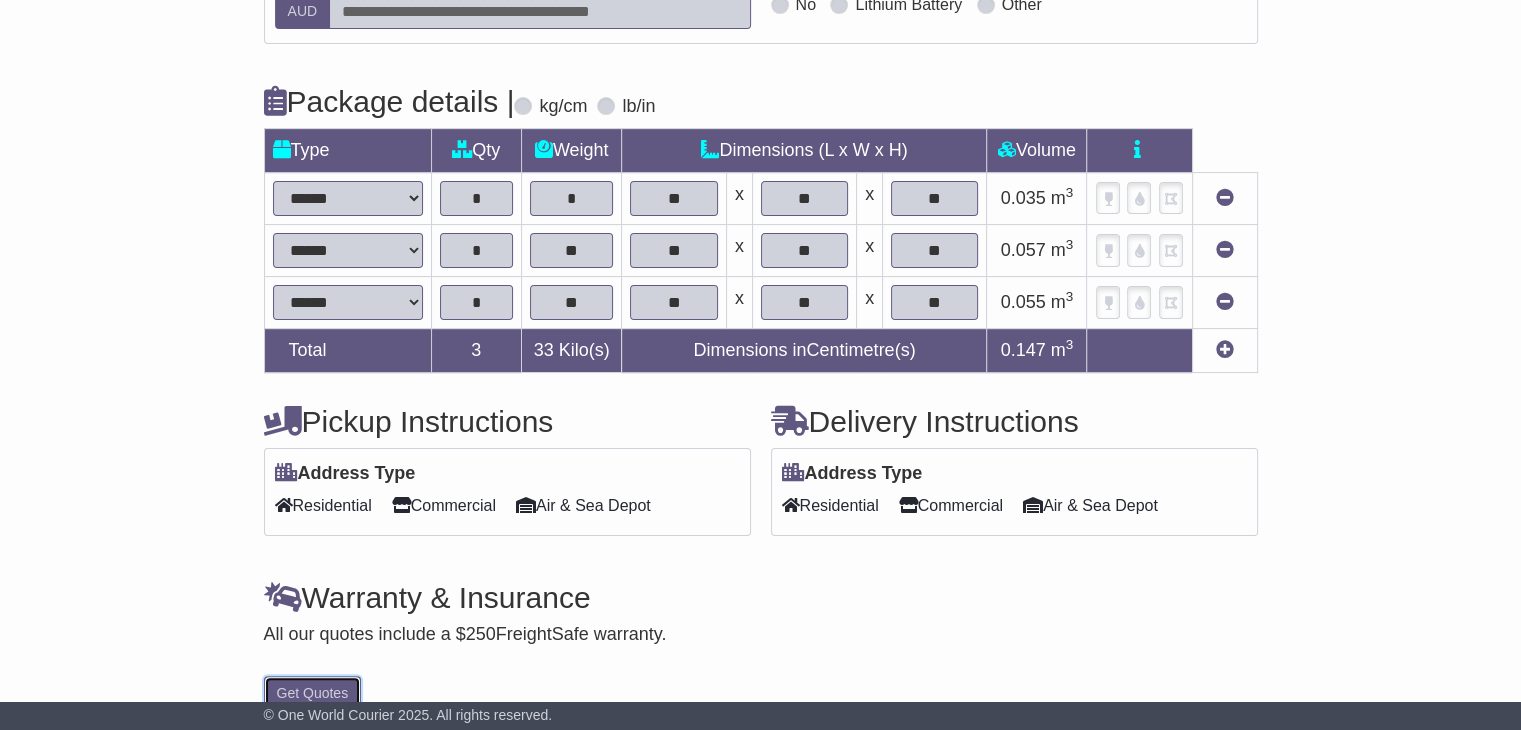 click on "Get Quotes" at bounding box center (313, 693) 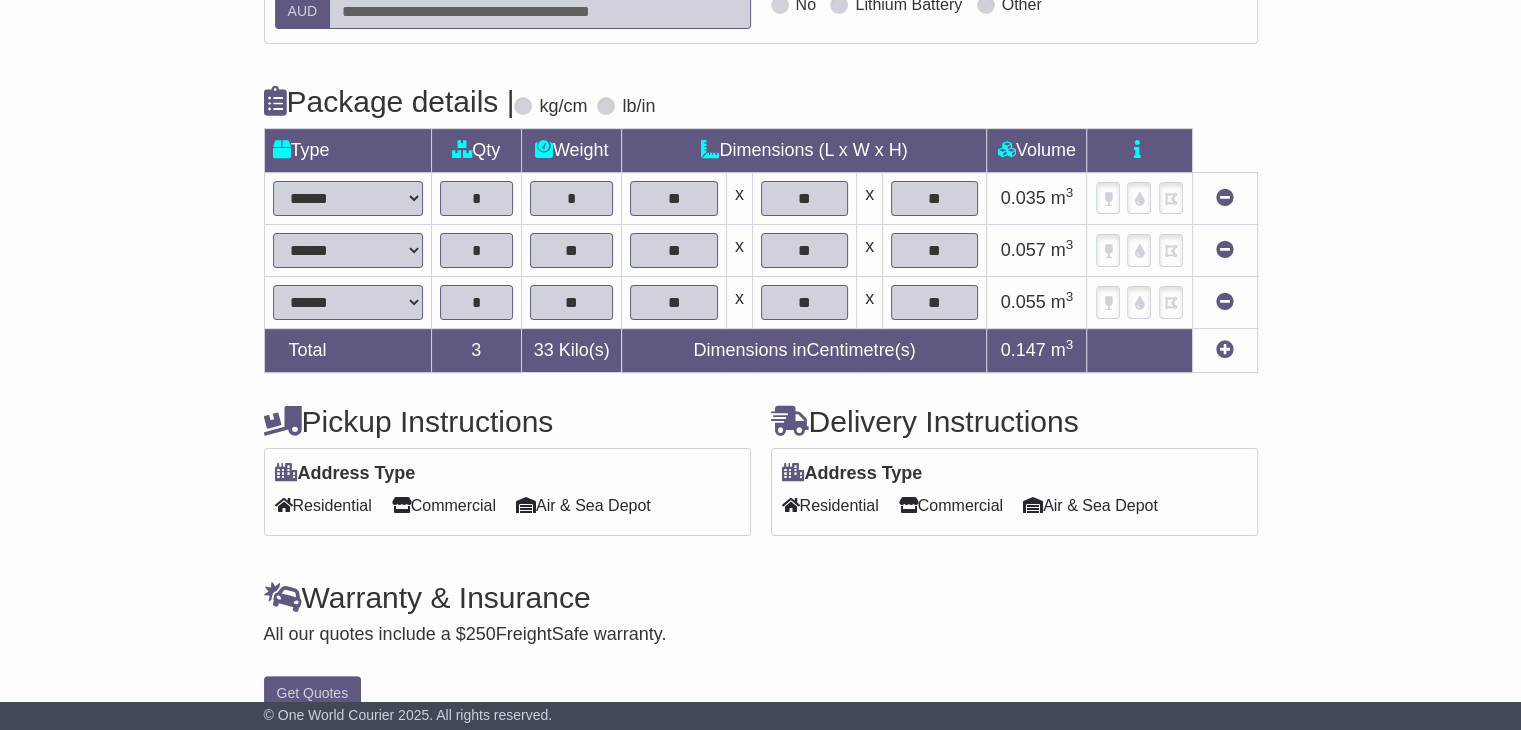 scroll, scrollTop: 0, scrollLeft: 0, axis: both 